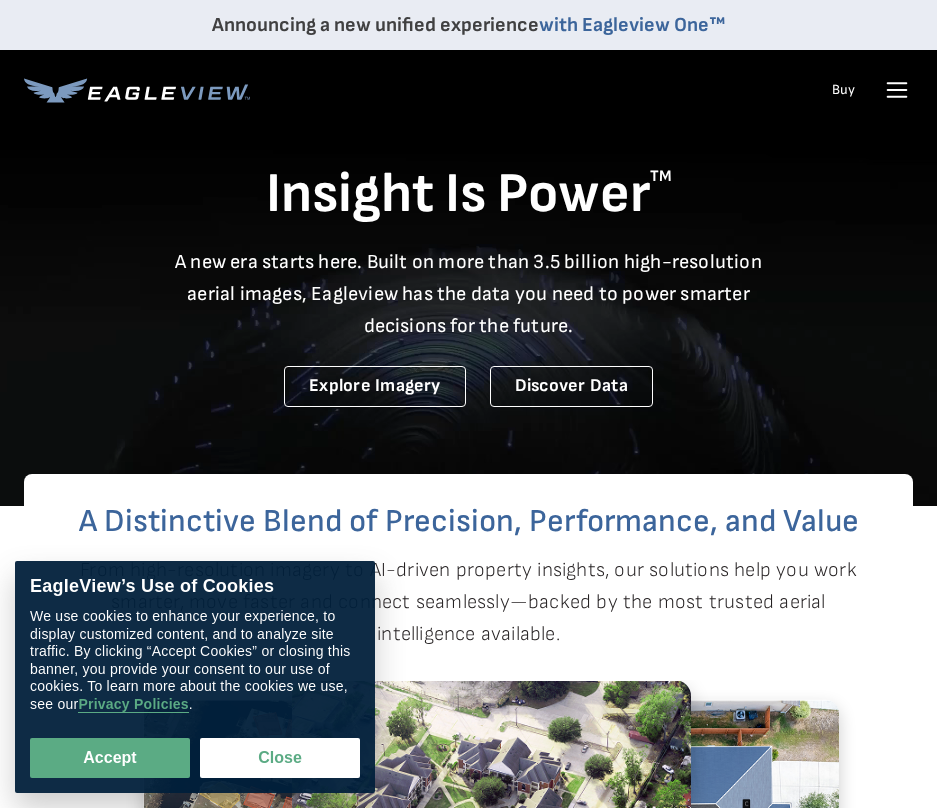 scroll, scrollTop: 0, scrollLeft: 0, axis: both 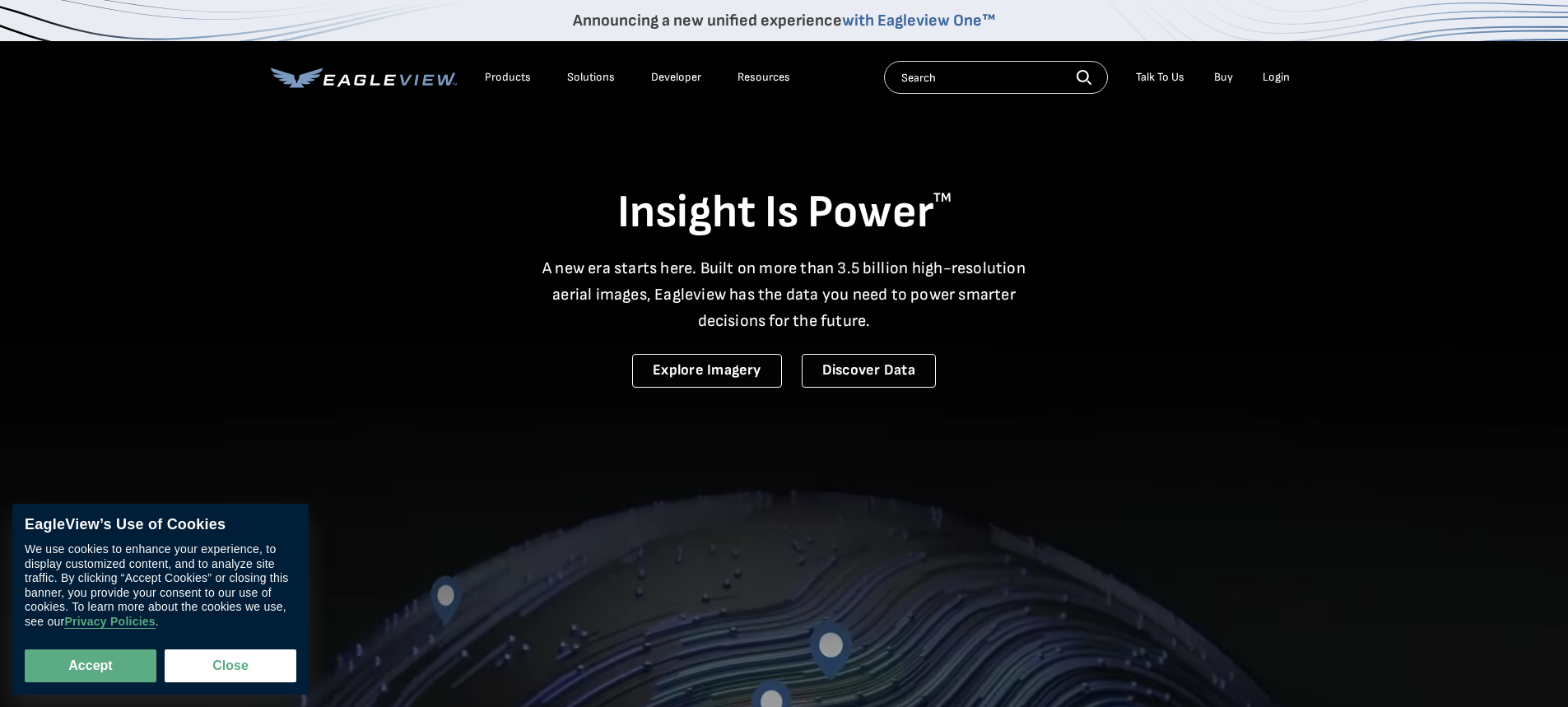 click on "Login" at bounding box center (1276, 77) 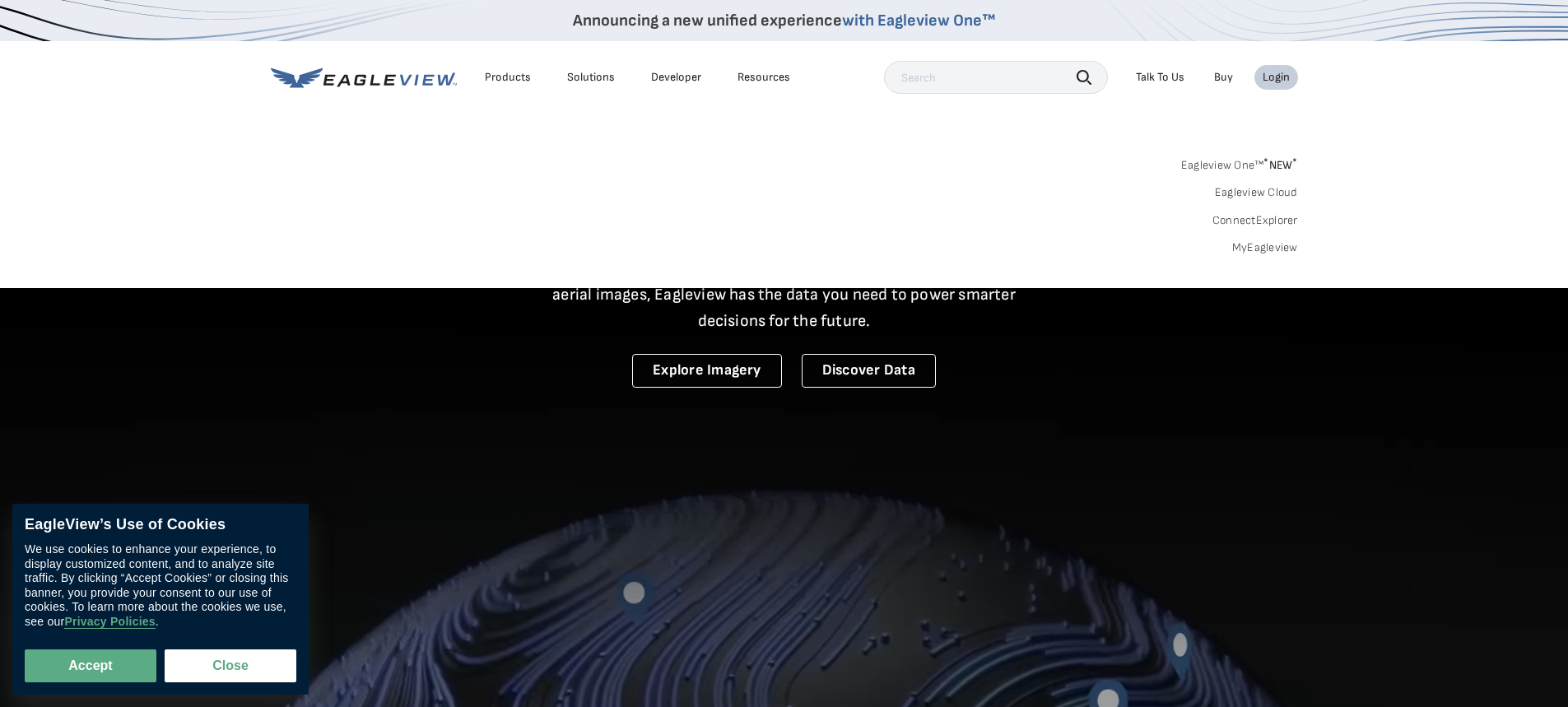 click on "MyEagleview" at bounding box center [1265, 248] 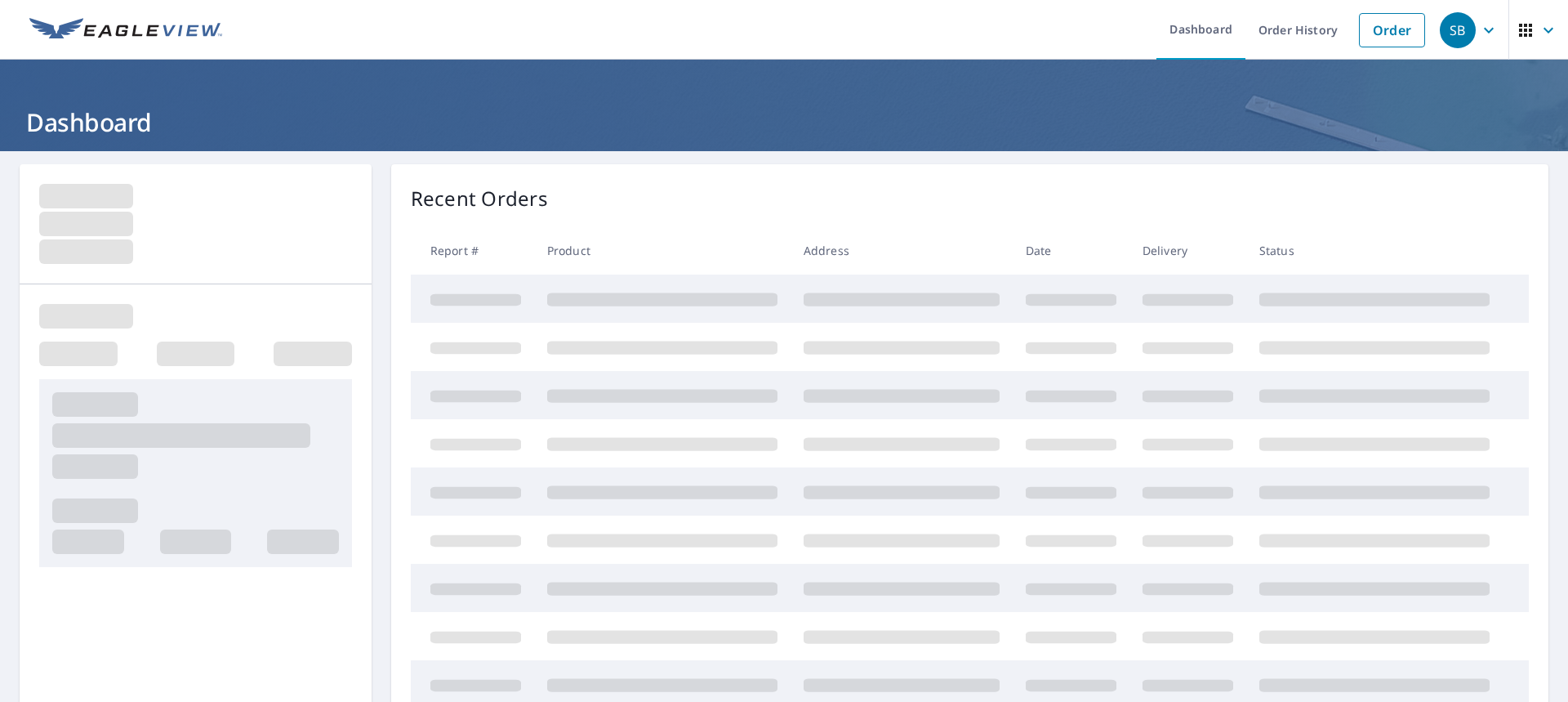 scroll, scrollTop: 0, scrollLeft: 0, axis: both 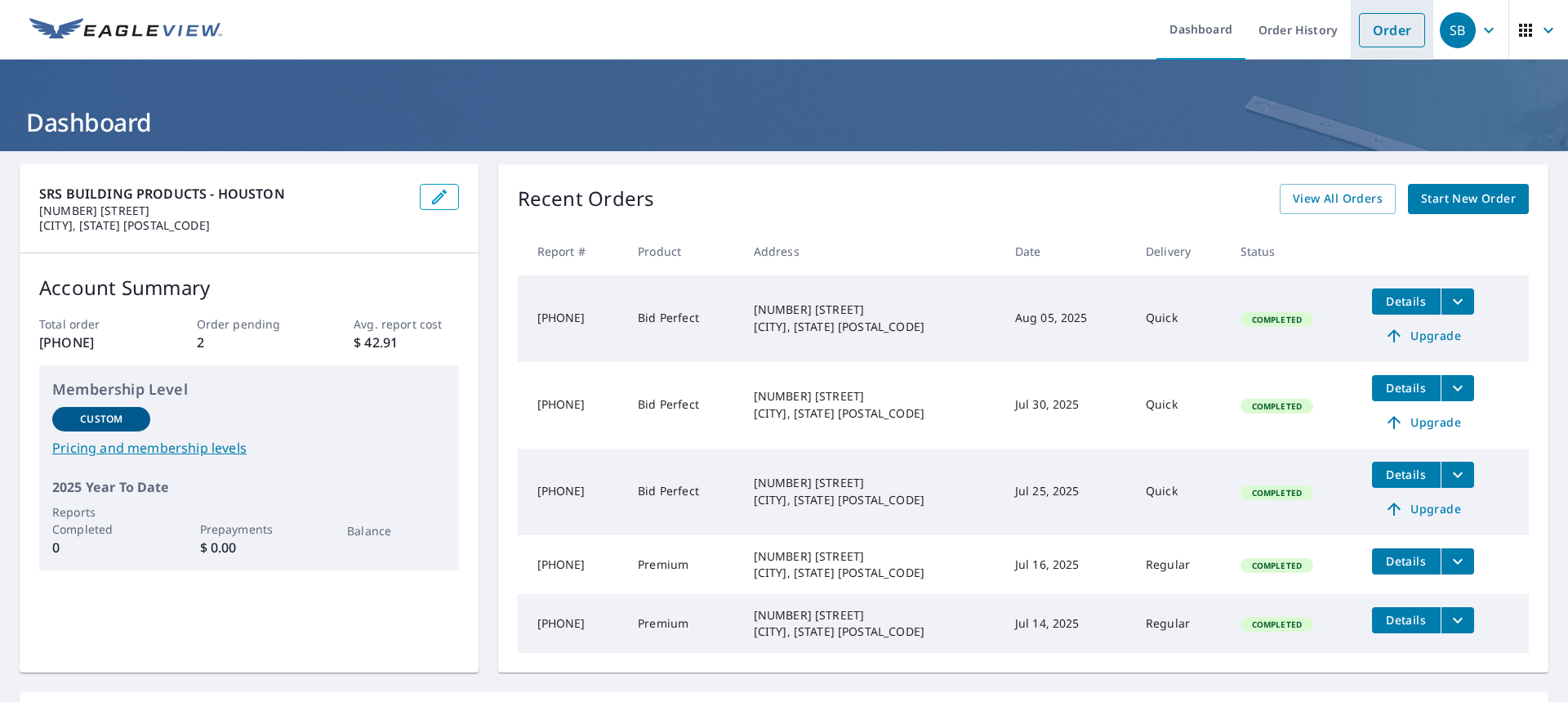 click on "Order" at bounding box center (1392, 30) 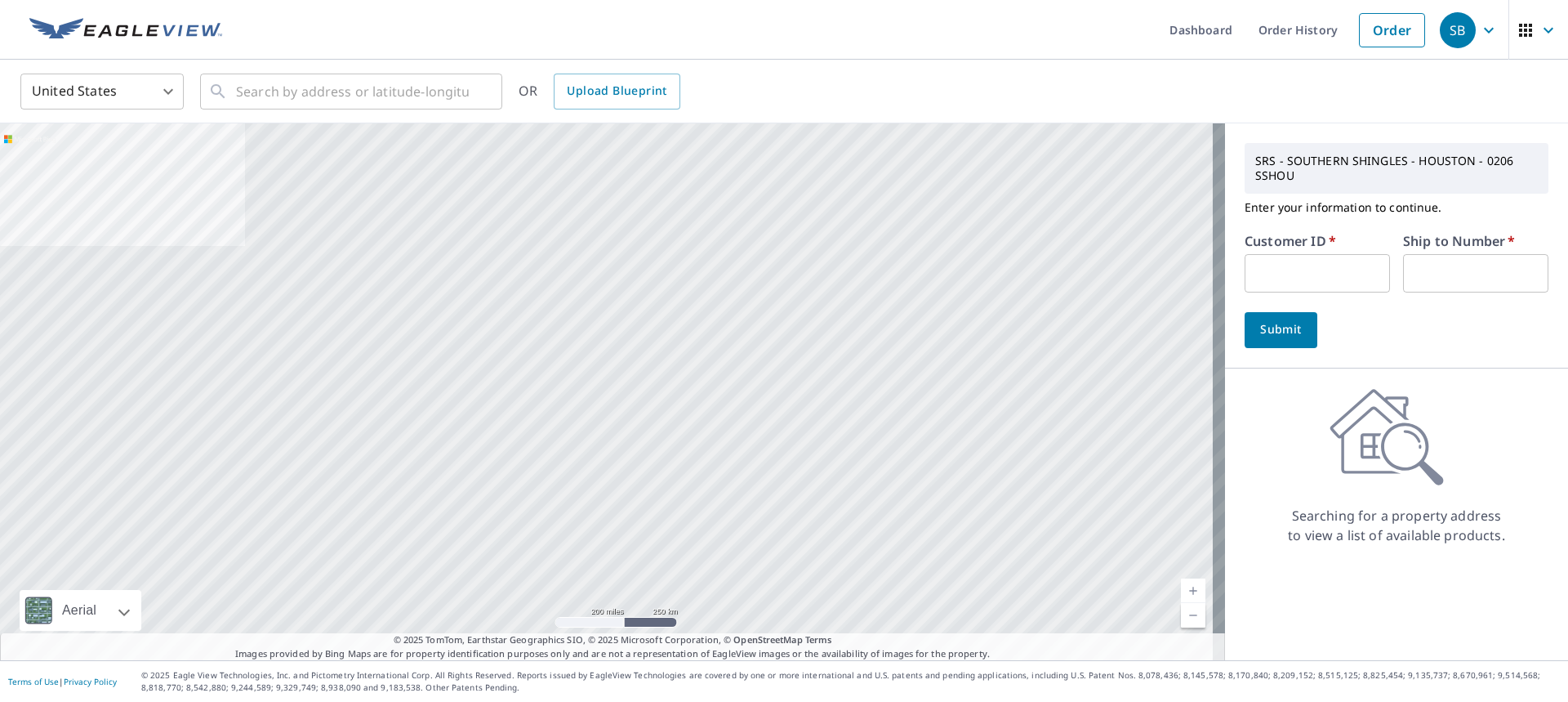 click at bounding box center [1317, 273] 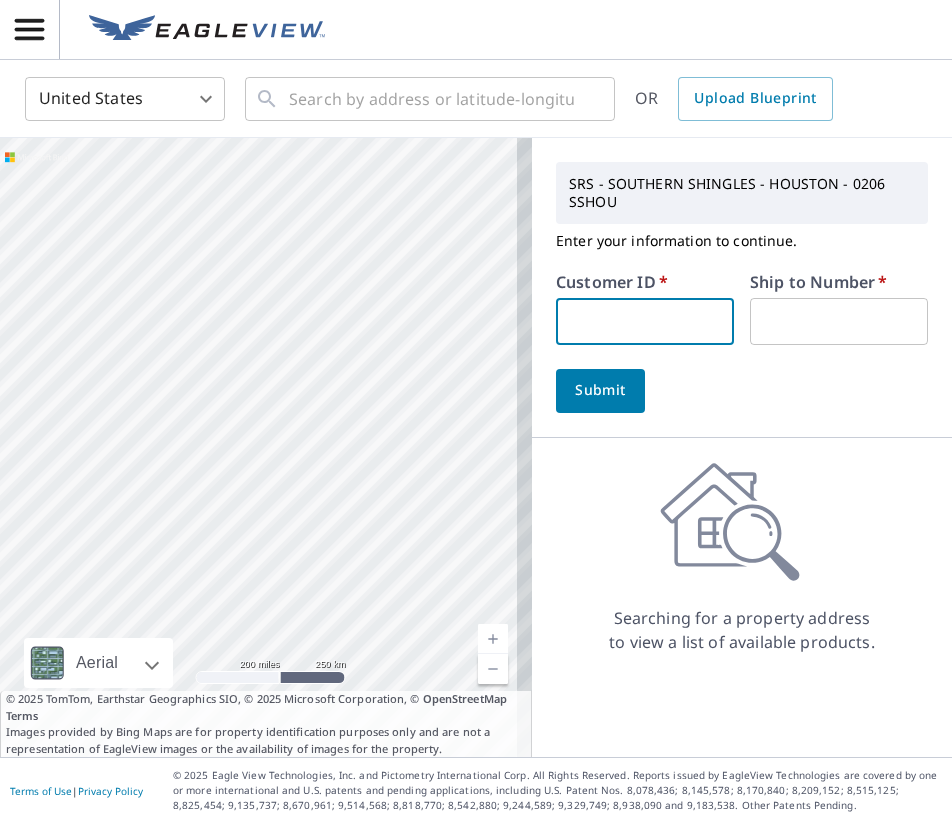 click at bounding box center (645, 321) 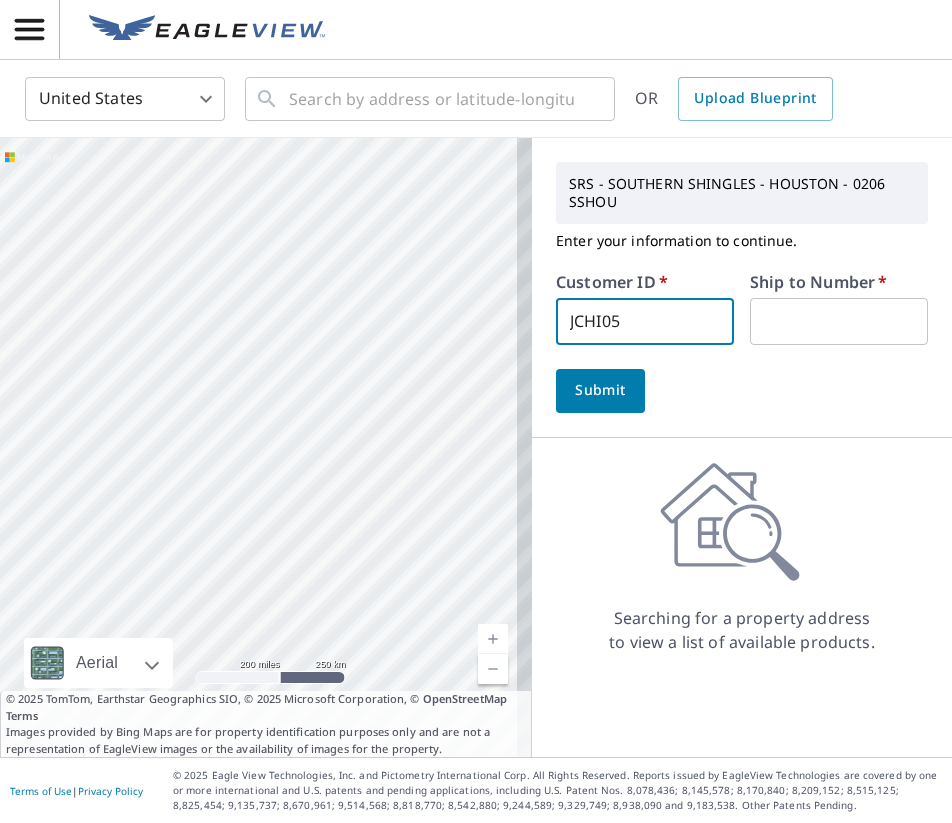 type on "JCHI05" 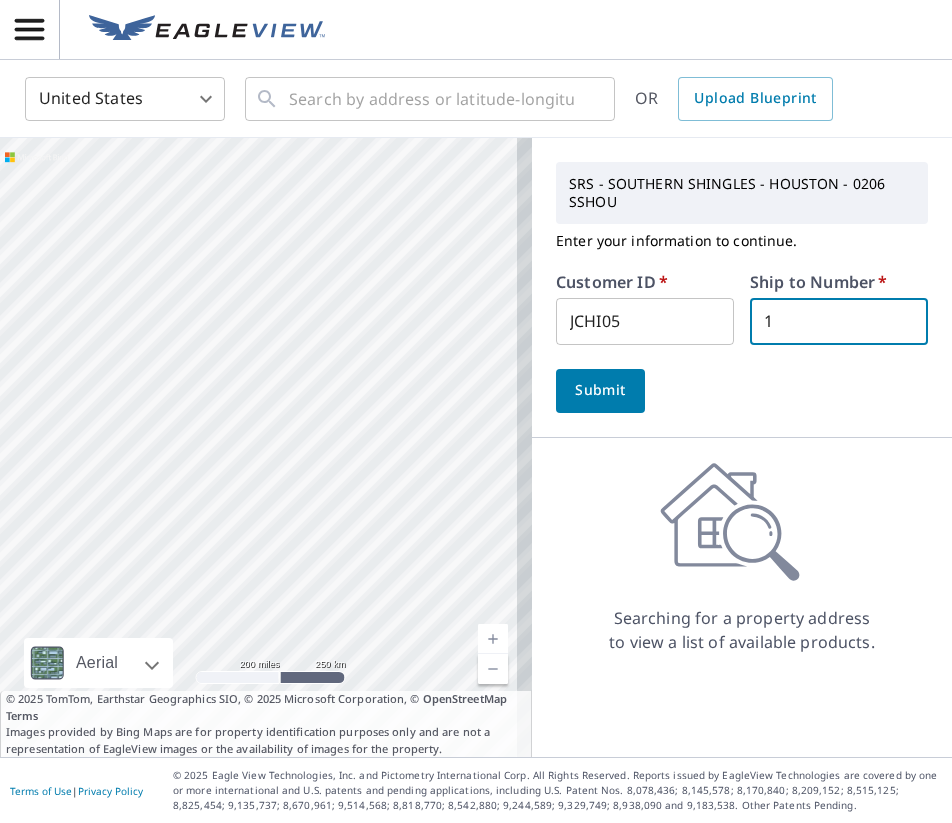 type on "1" 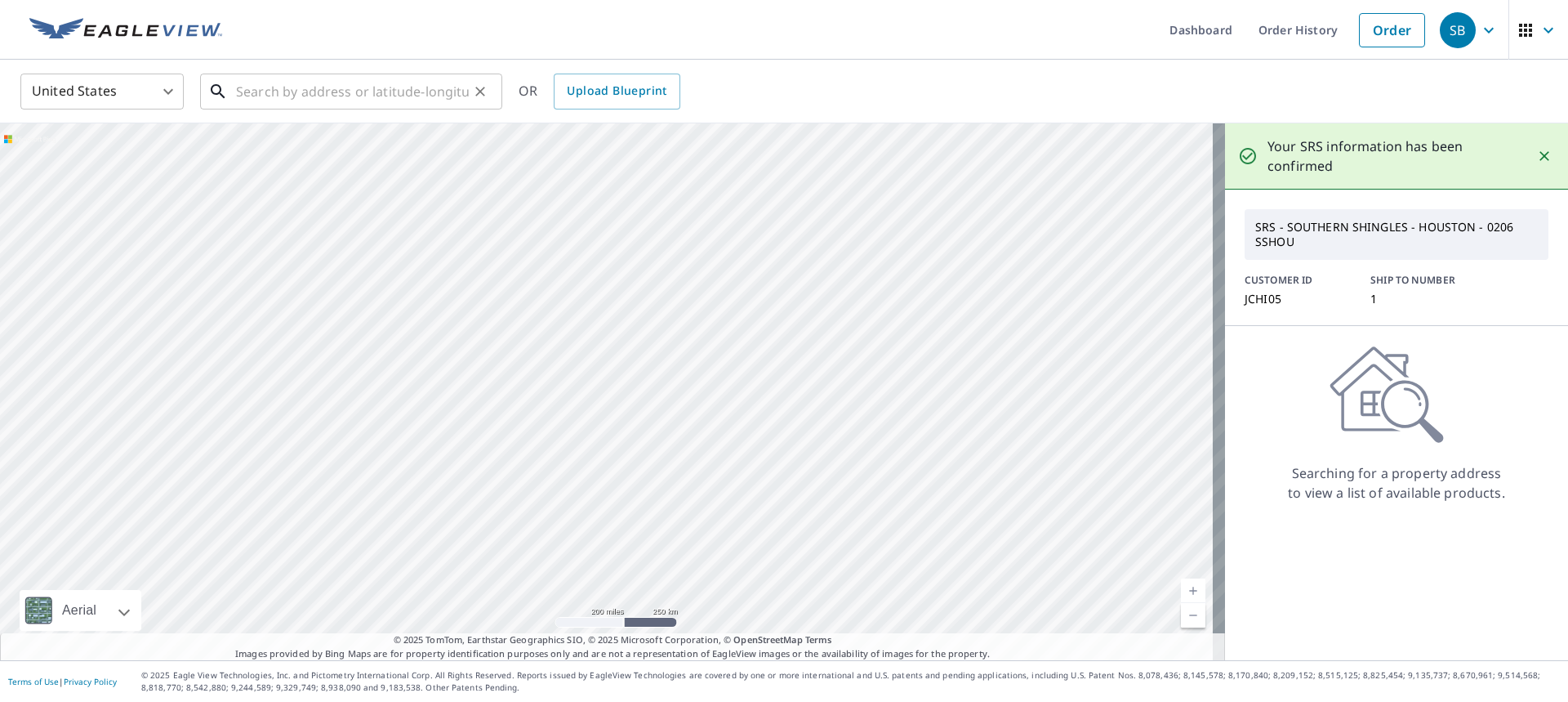 click at bounding box center (352, 92) 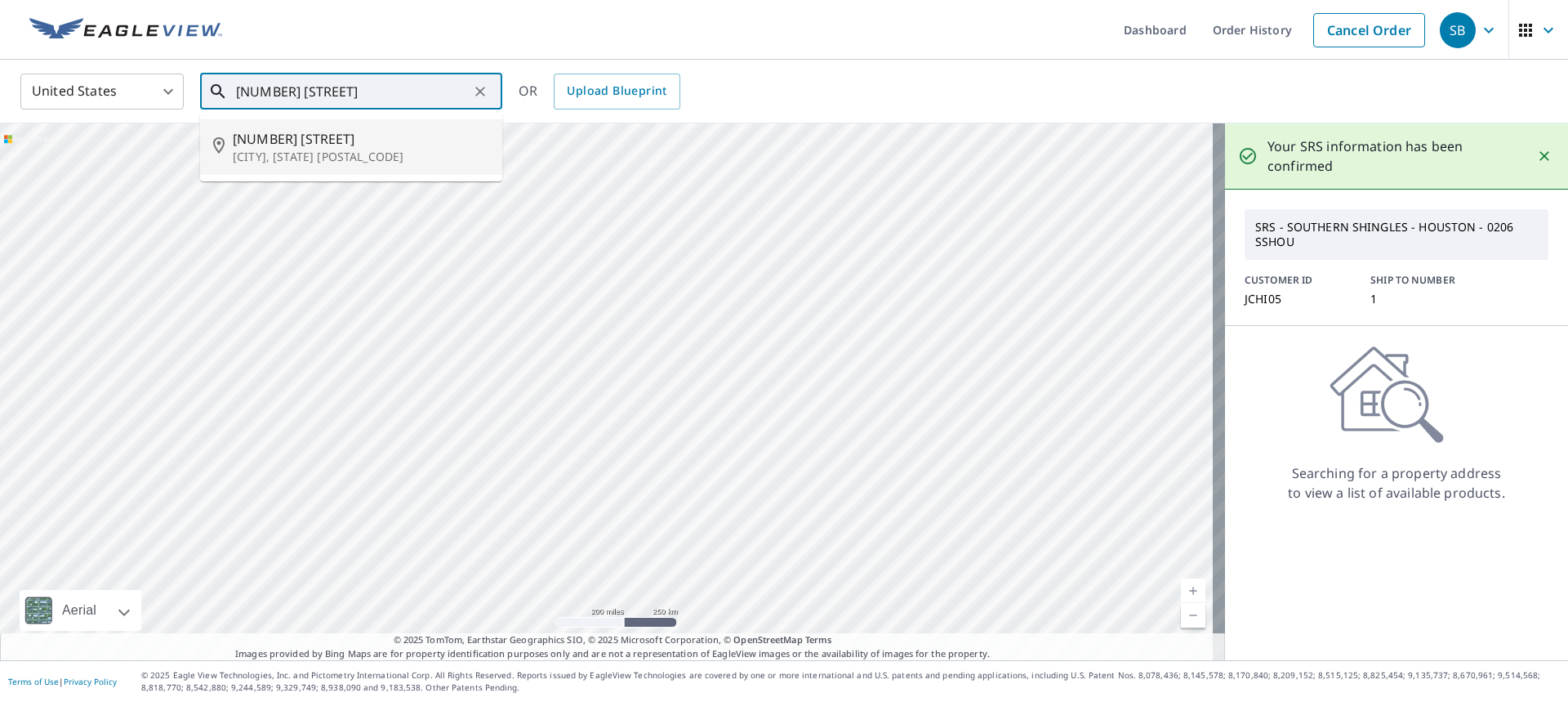 click on "[CITY], [STATE] [POSTAL_CODE]" at bounding box center (361, 157) 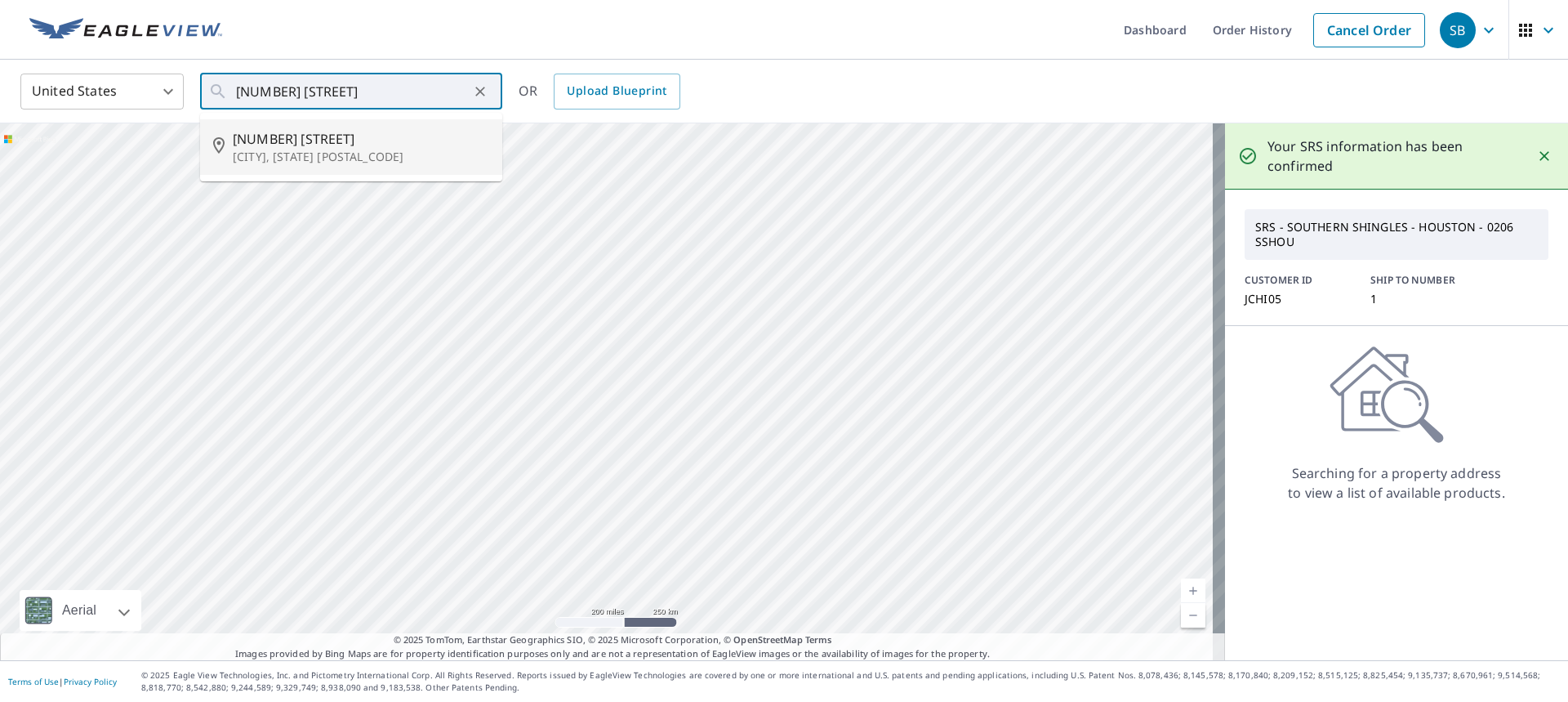 type on "[NUMBER] [STREET] [CITY], [STATE] [POSTAL_CODE]" 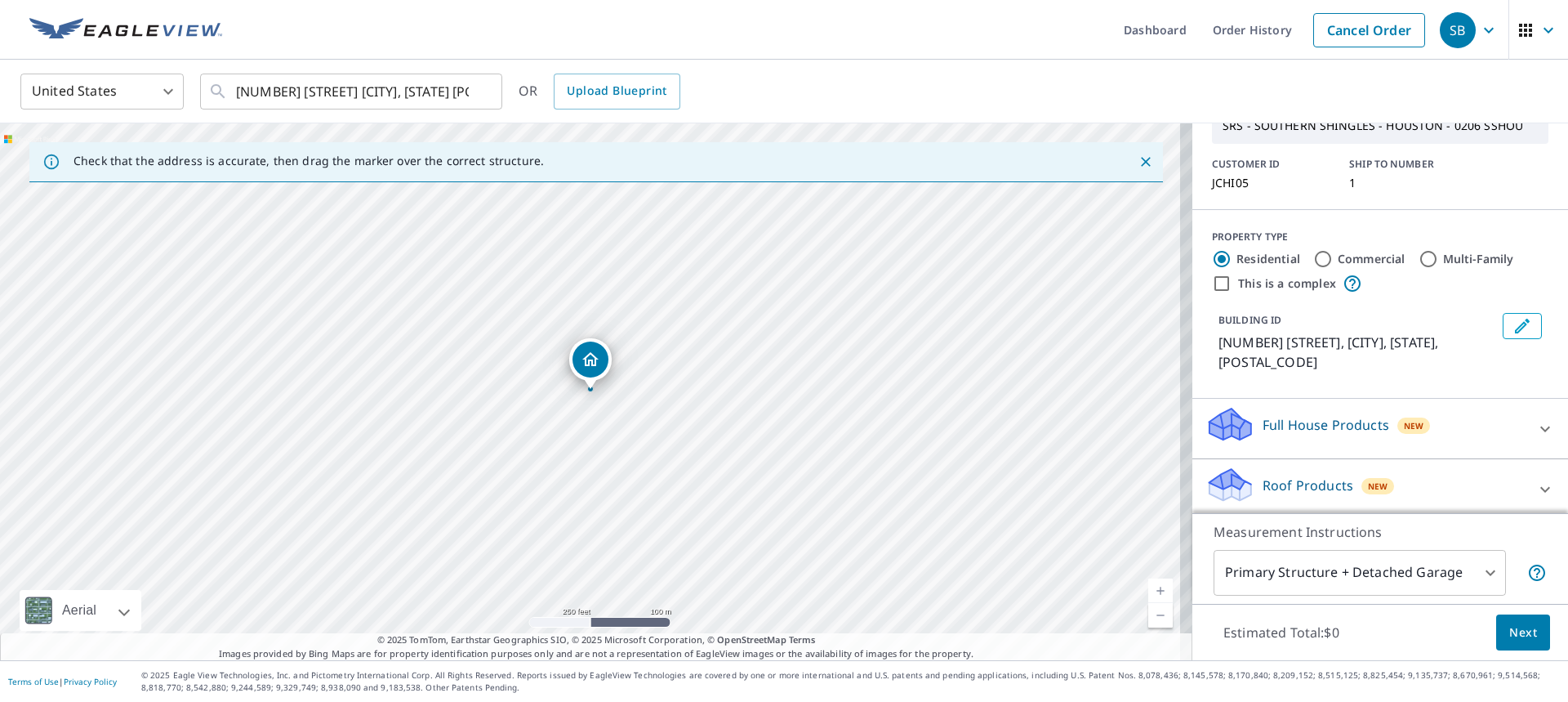 scroll, scrollTop: 163, scrollLeft: 0, axis: vertical 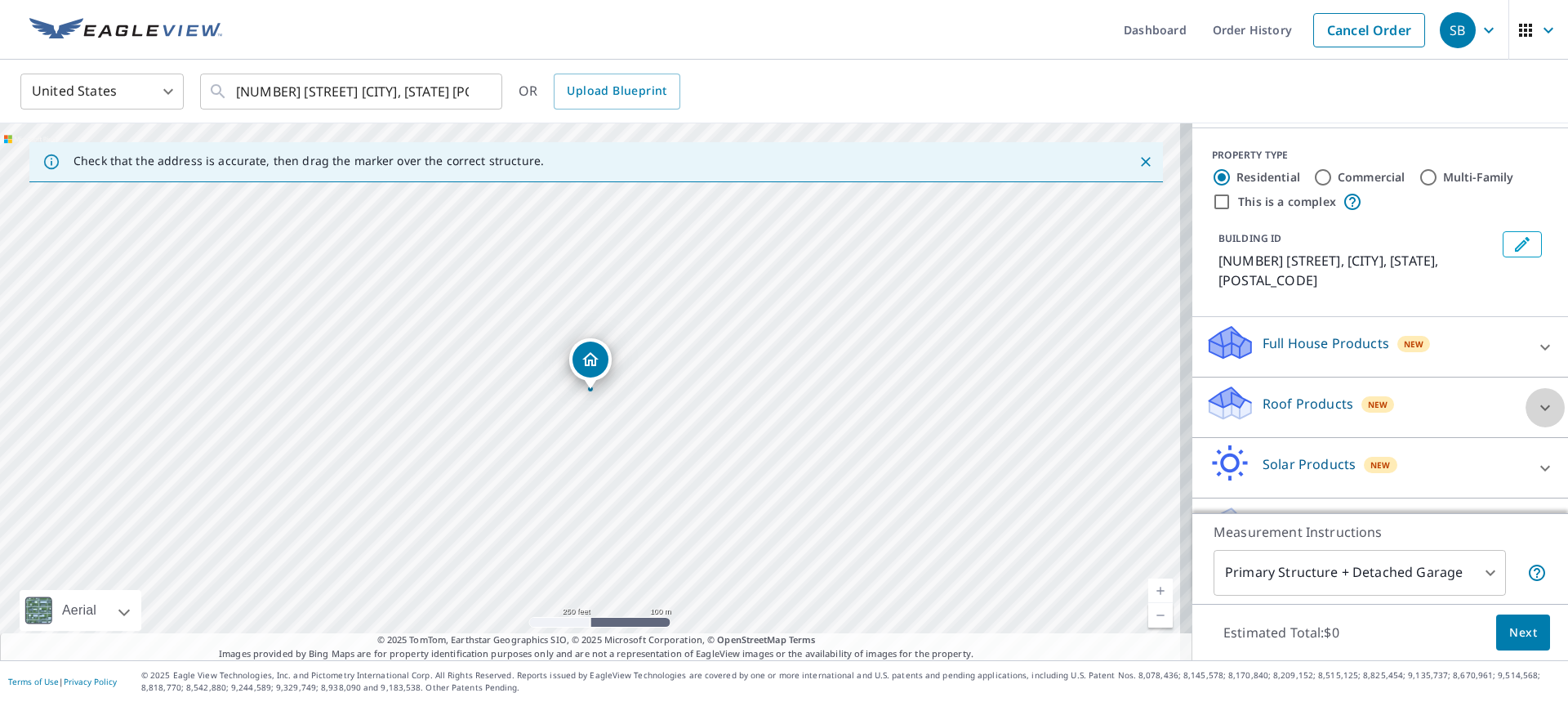 click 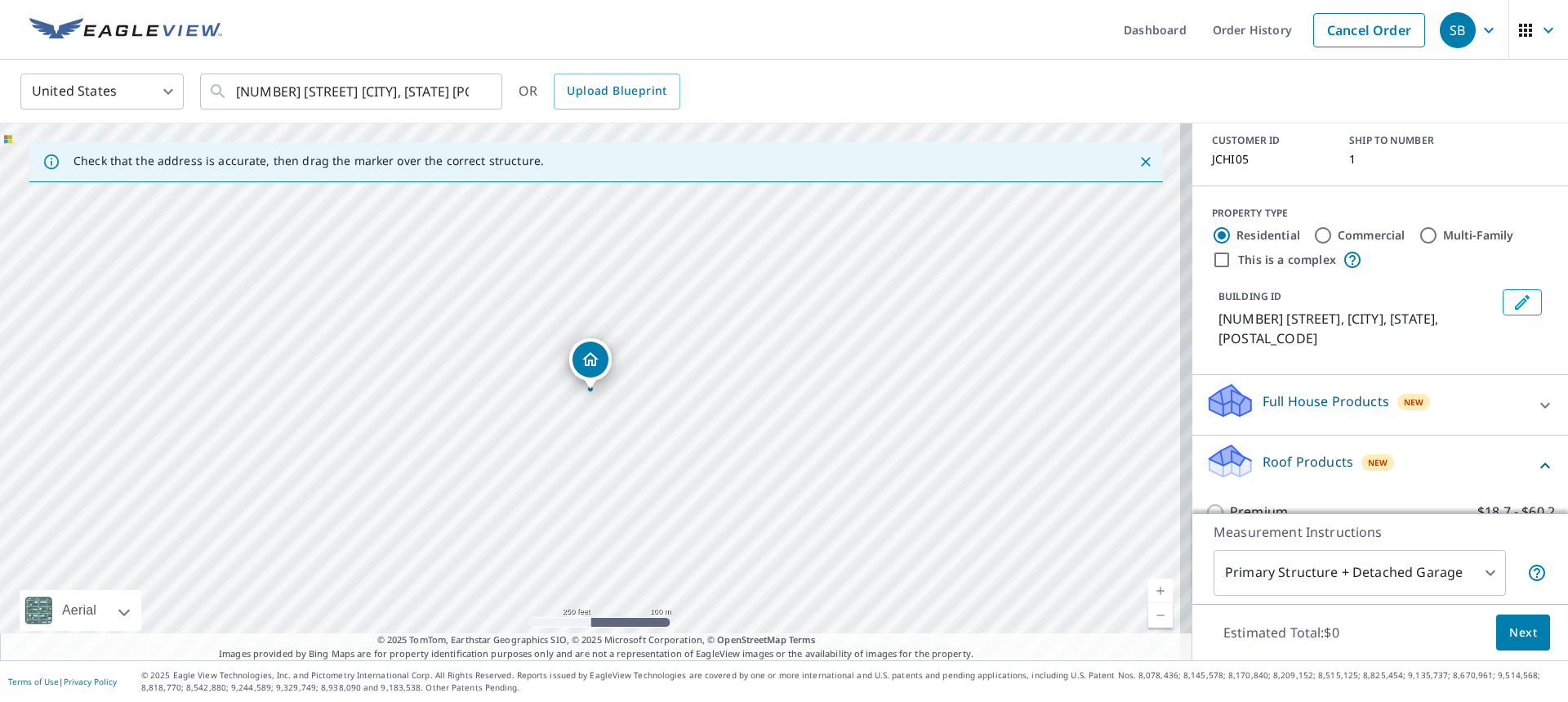 scroll, scrollTop: 82, scrollLeft: 0, axis: vertical 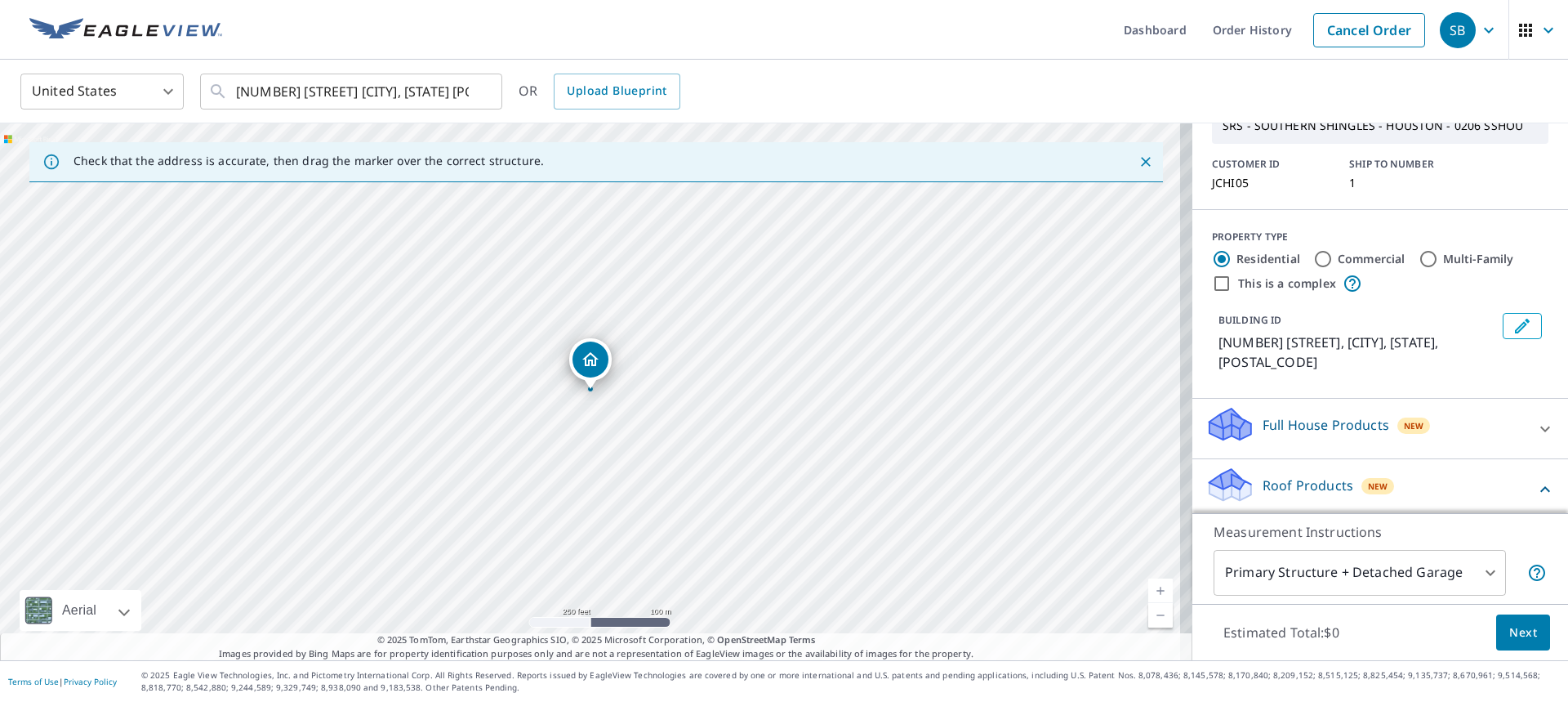 click 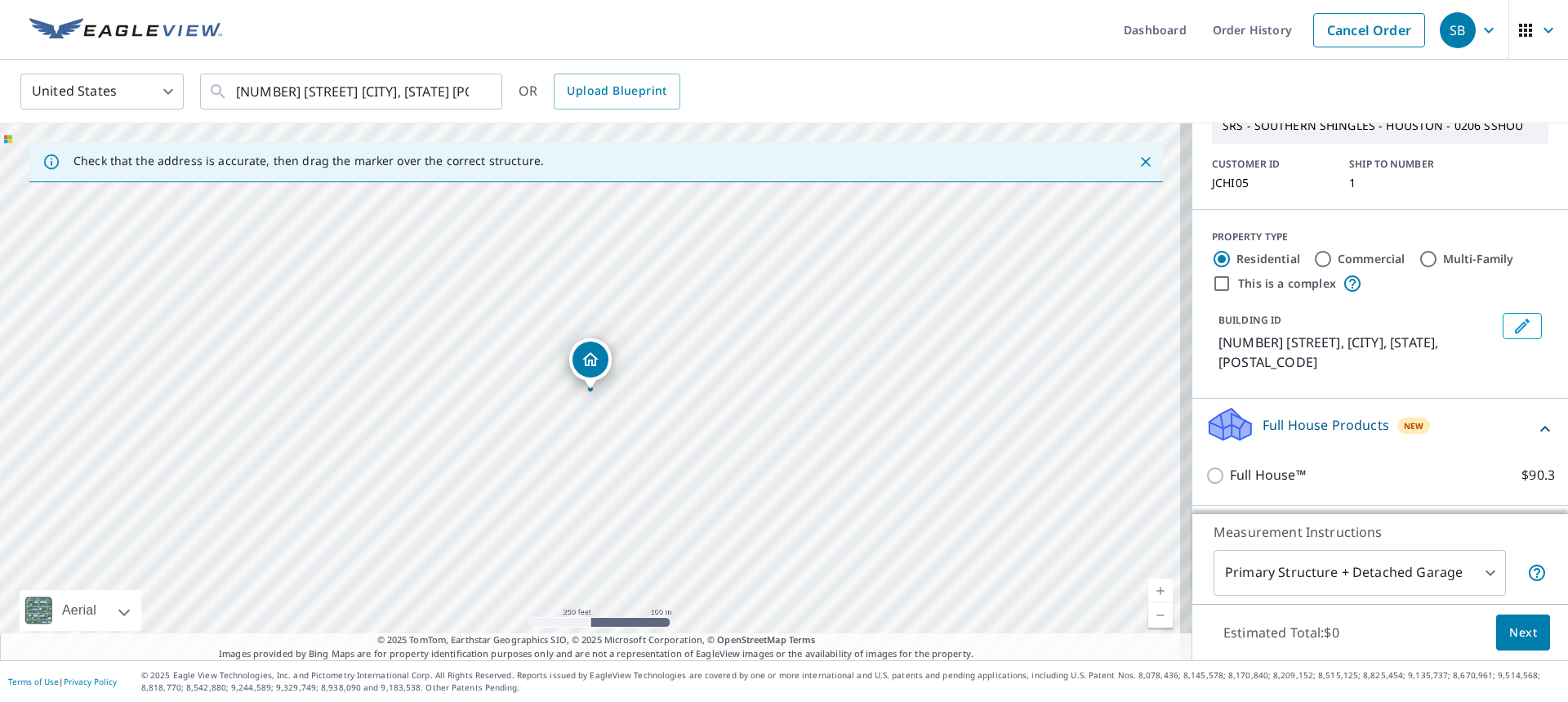 scroll, scrollTop: 163, scrollLeft: 0, axis: vertical 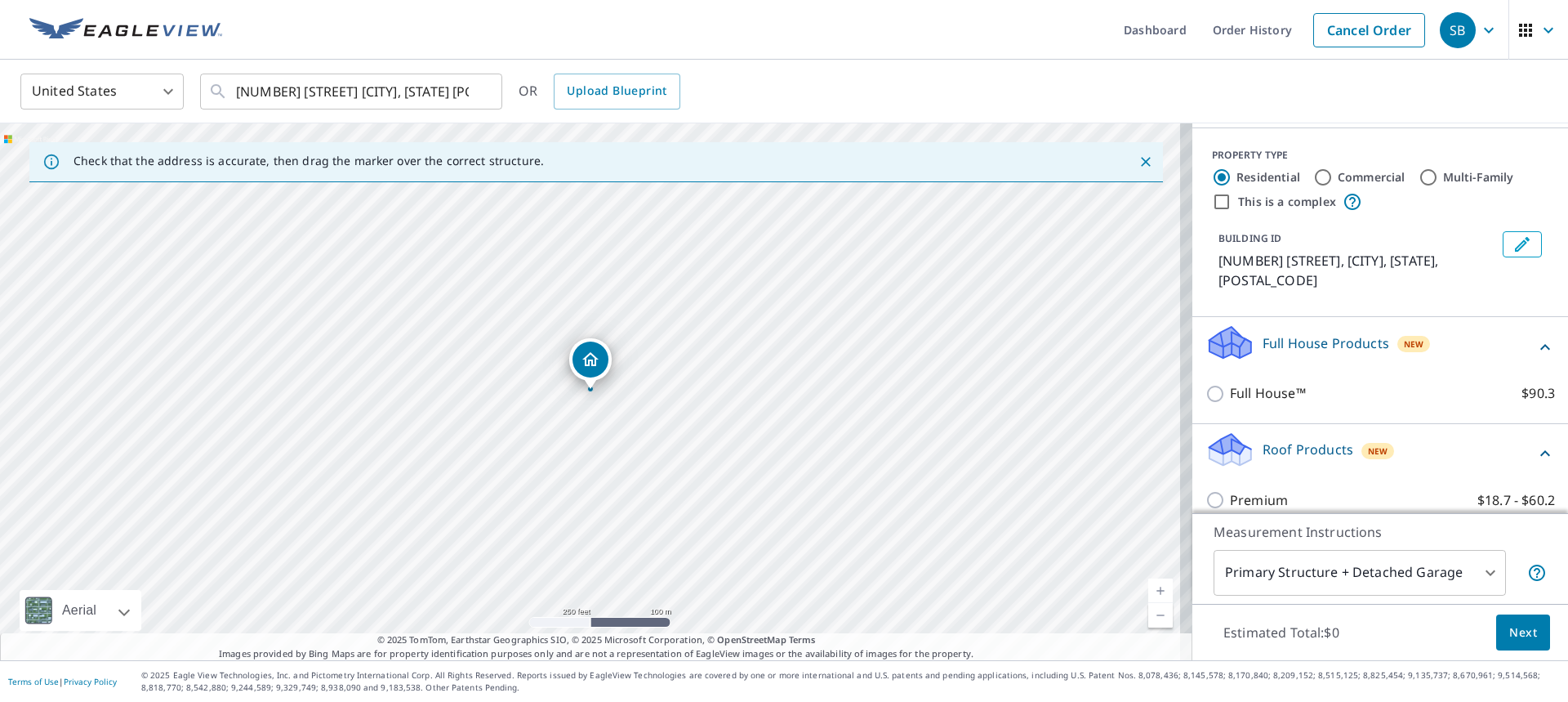 click on "Full House Products New" at bounding box center (1370, 347) 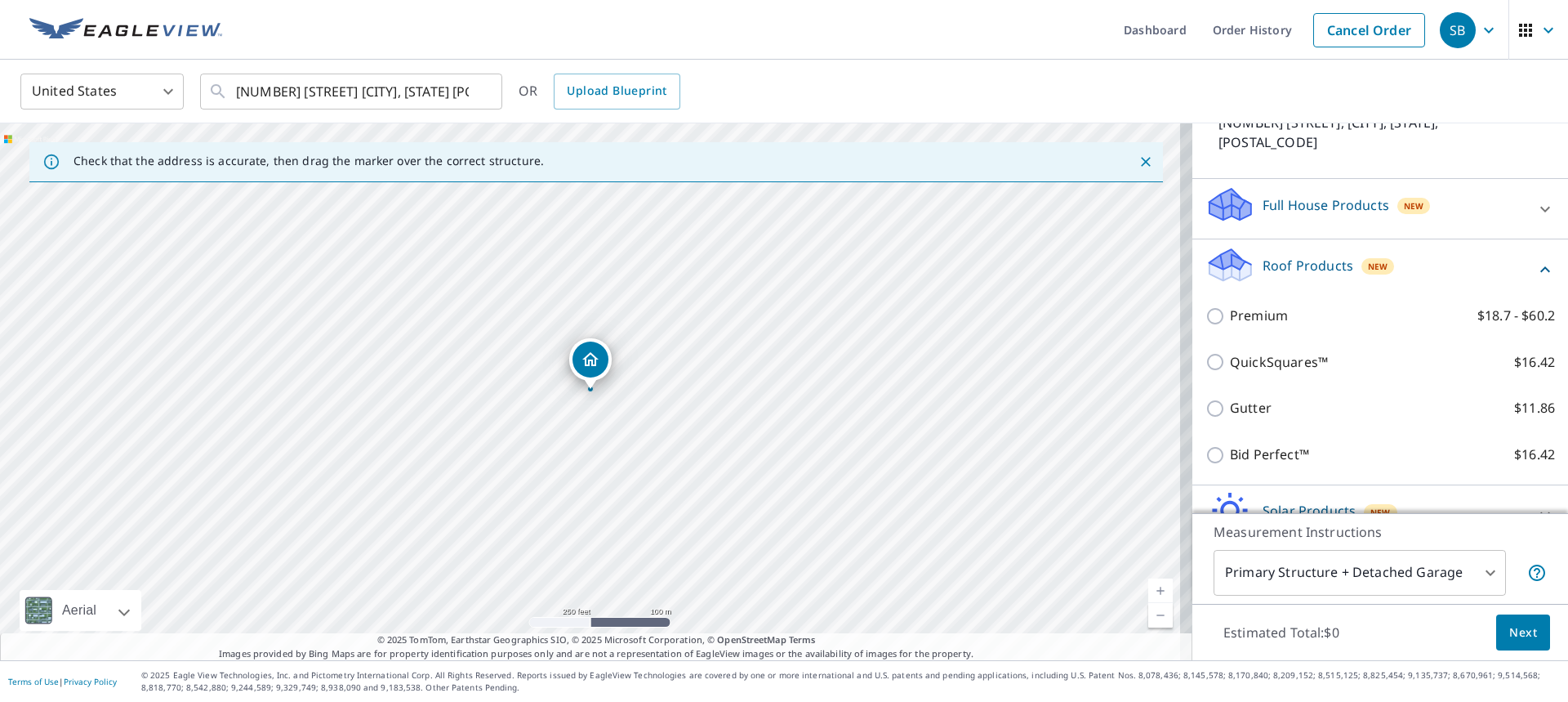 scroll, scrollTop: 395, scrollLeft: 0, axis: vertical 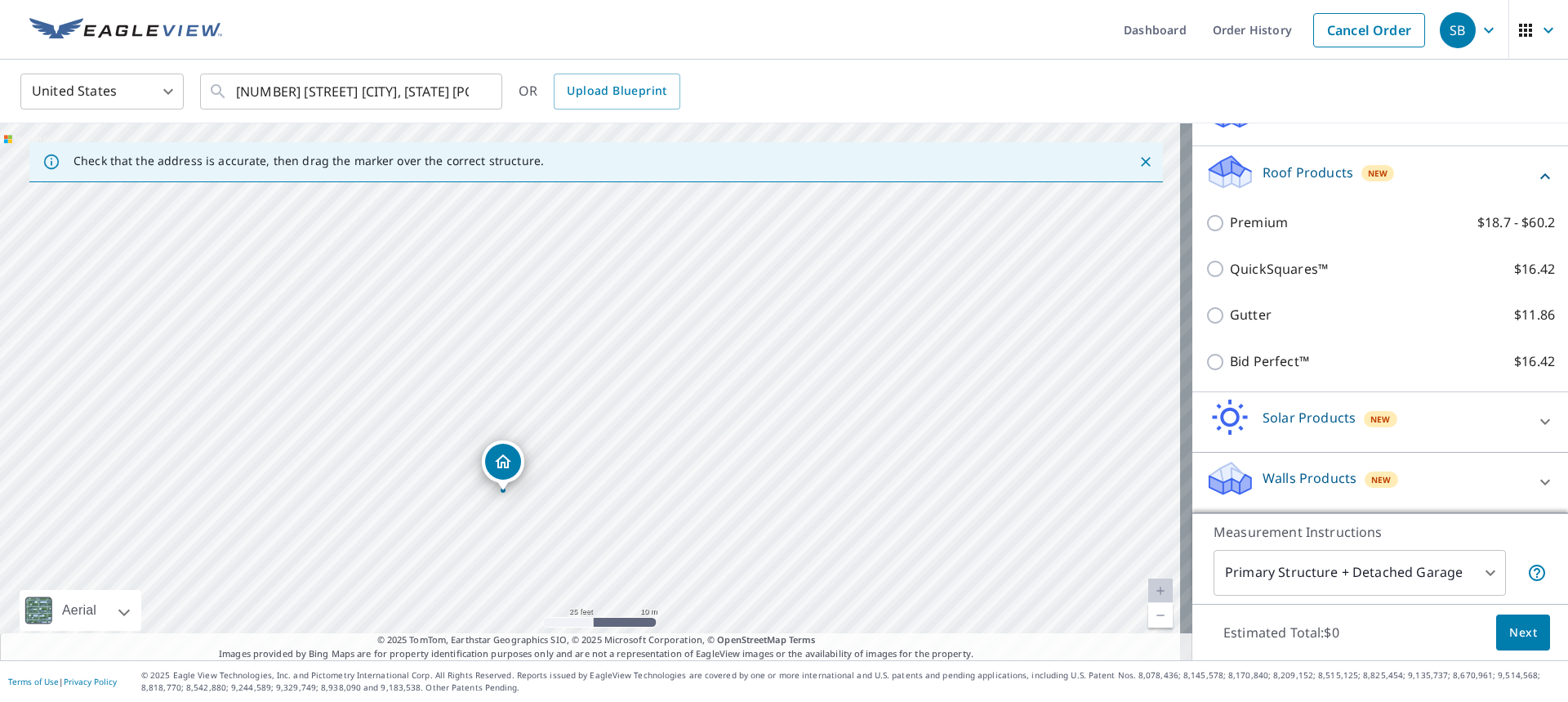 drag, startPoint x: 549, startPoint y: 421, endPoint x: 674, endPoint y: 261, distance: 203.03941 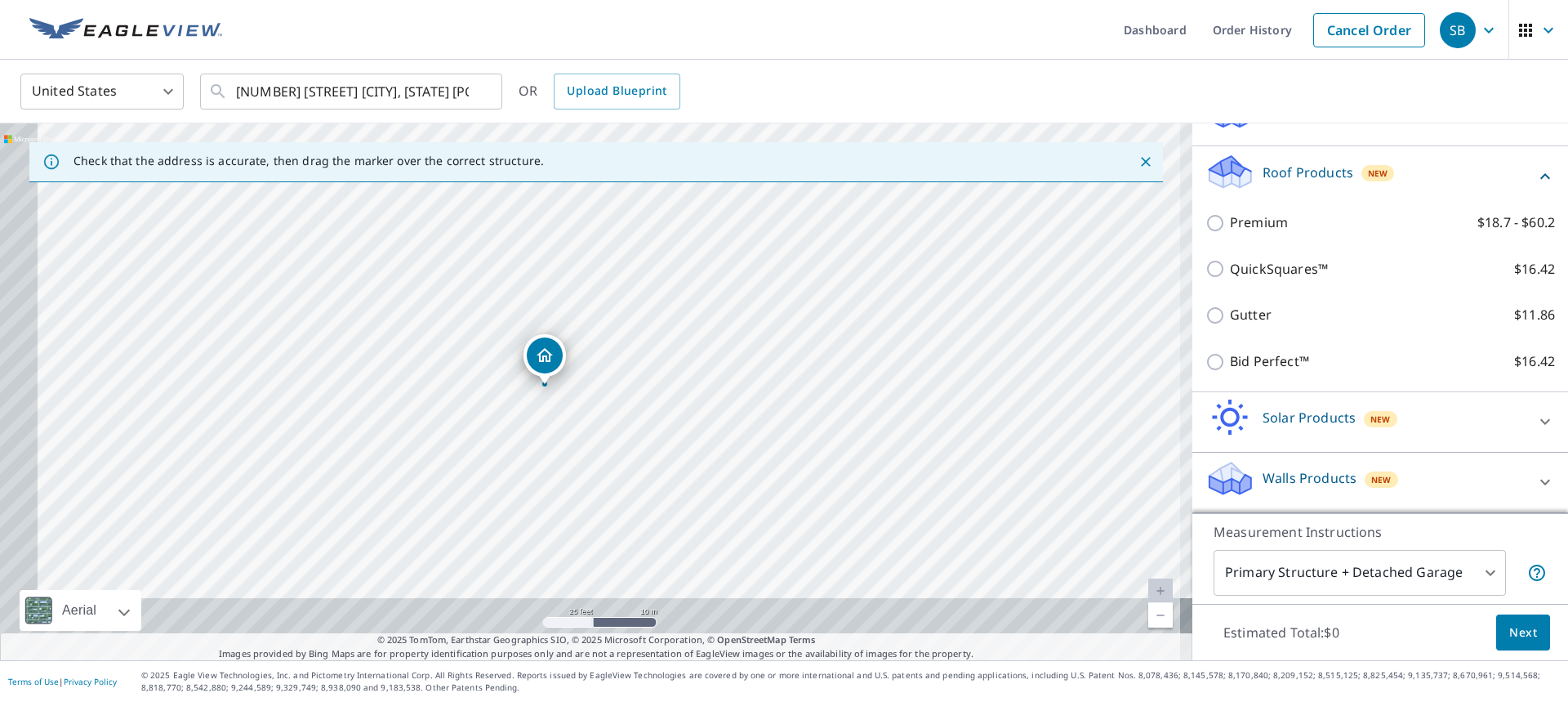 drag, startPoint x: 600, startPoint y: 475, endPoint x: 648, endPoint y: 397, distance: 91.58603 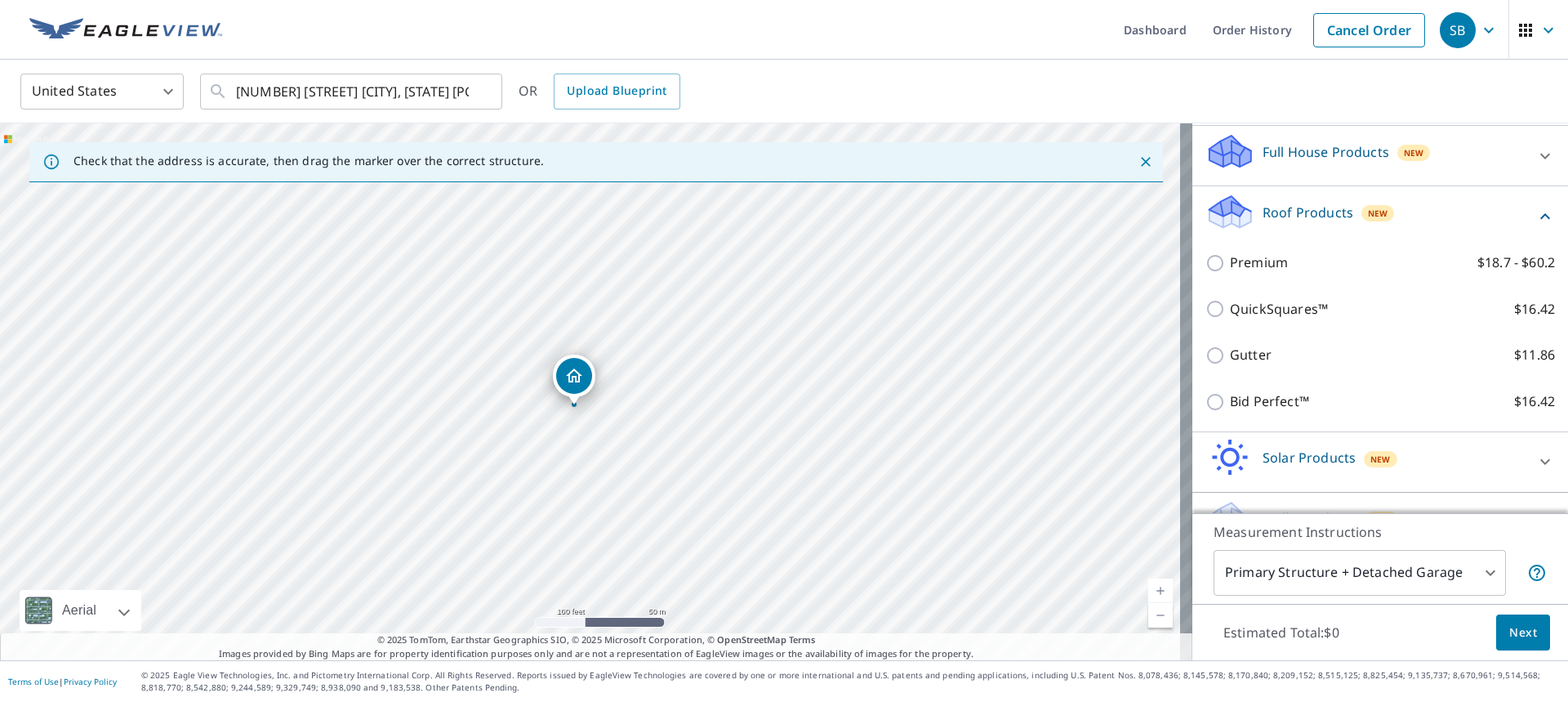scroll, scrollTop: 395, scrollLeft: 0, axis: vertical 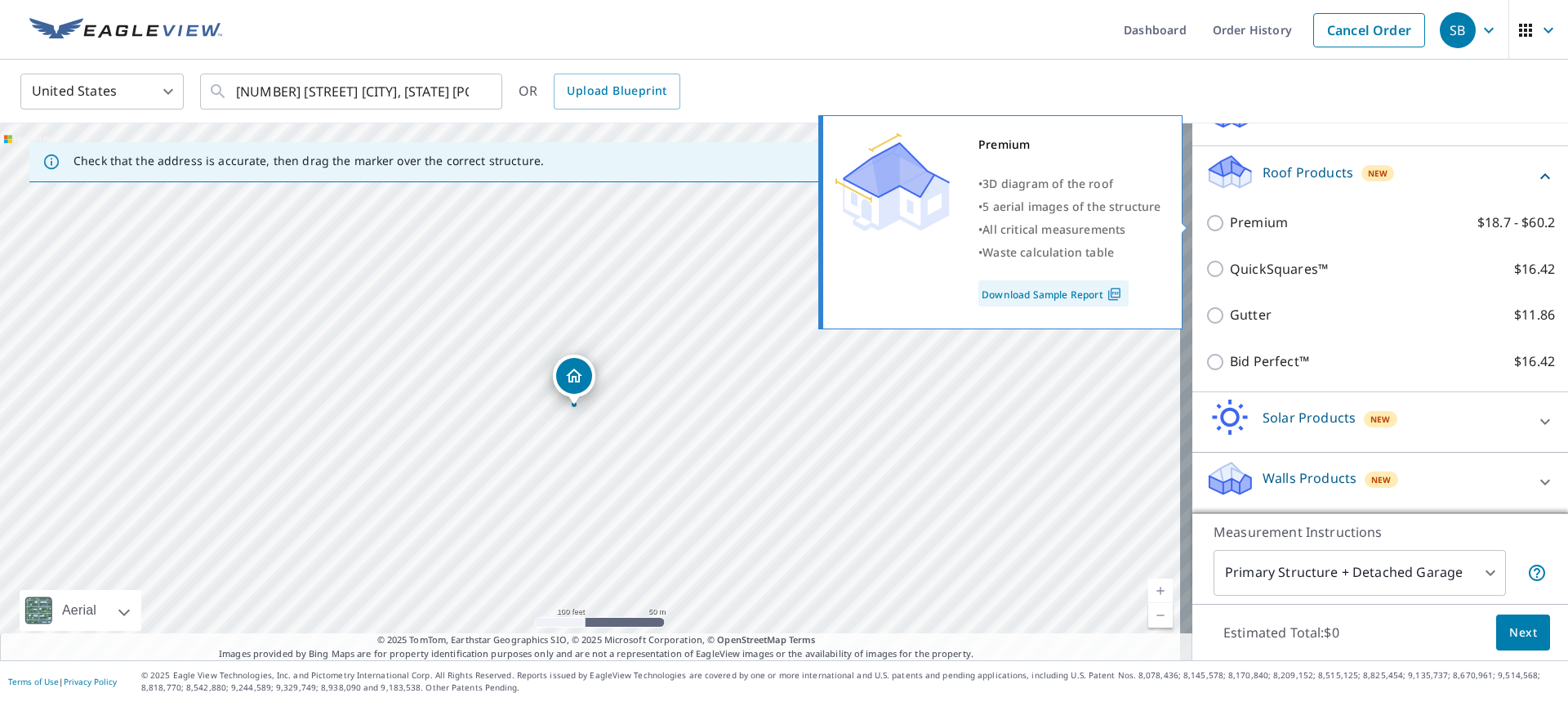 click on "Premium" at bounding box center [1258, 222] 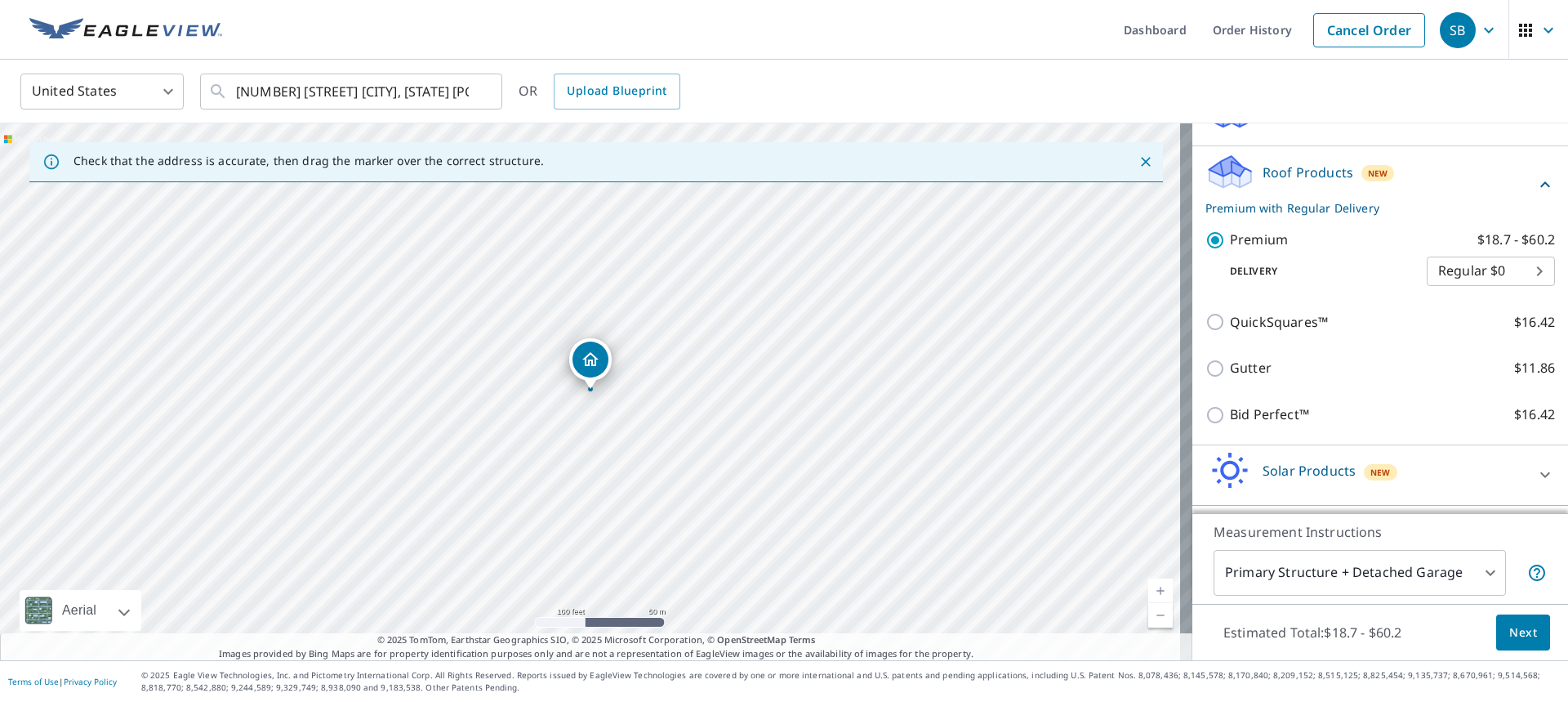 click on "Next" at bounding box center (1523, 633) 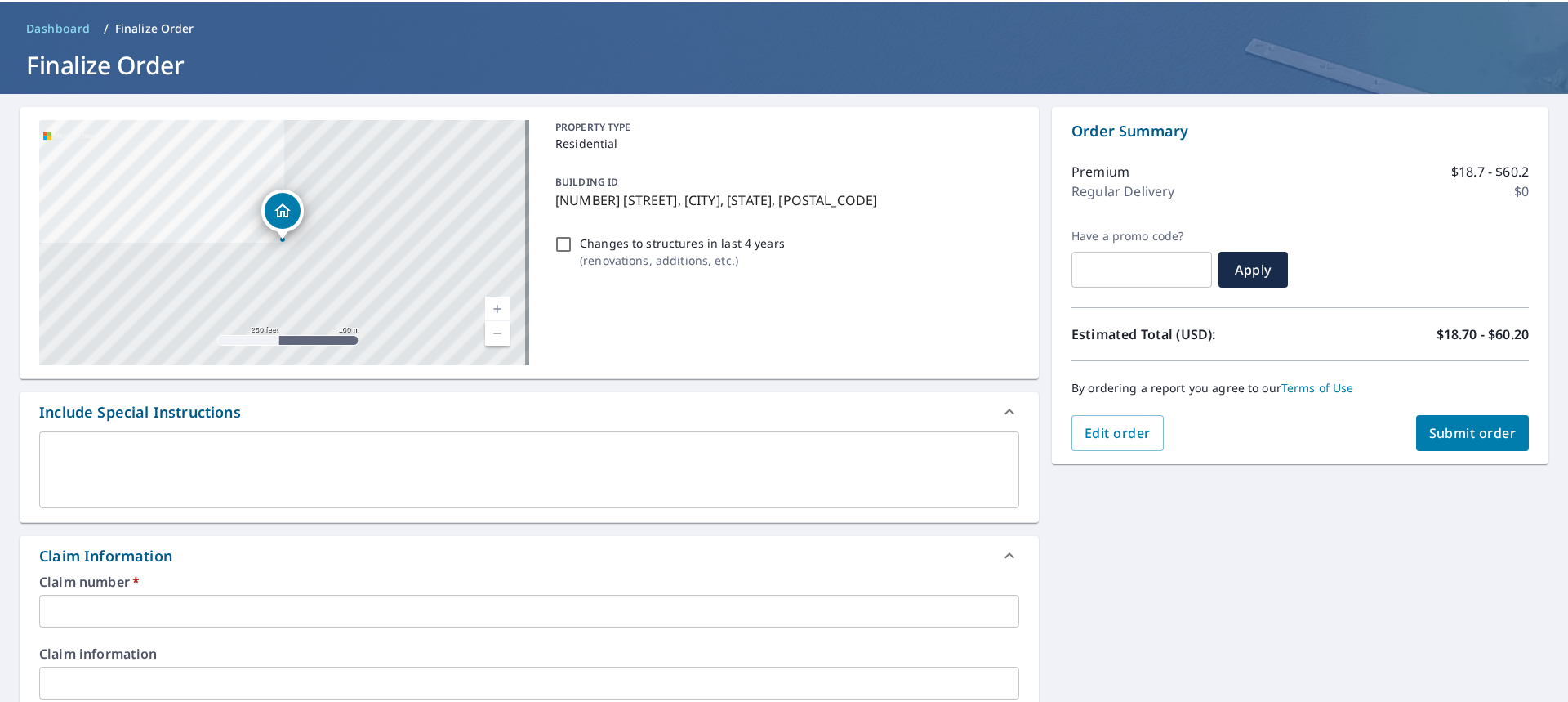 scroll, scrollTop: 82, scrollLeft: 0, axis: vertical 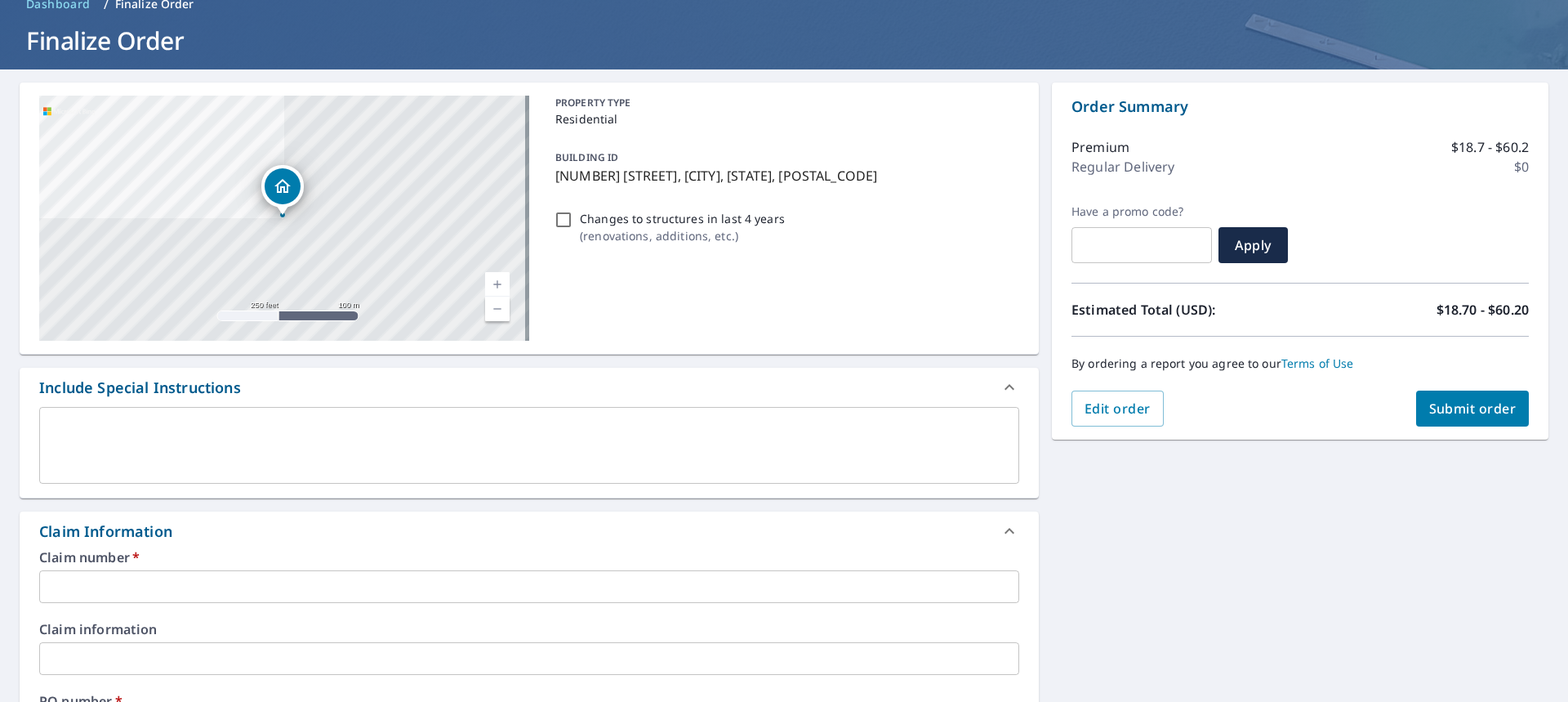 click at bounding box center (529, 587) 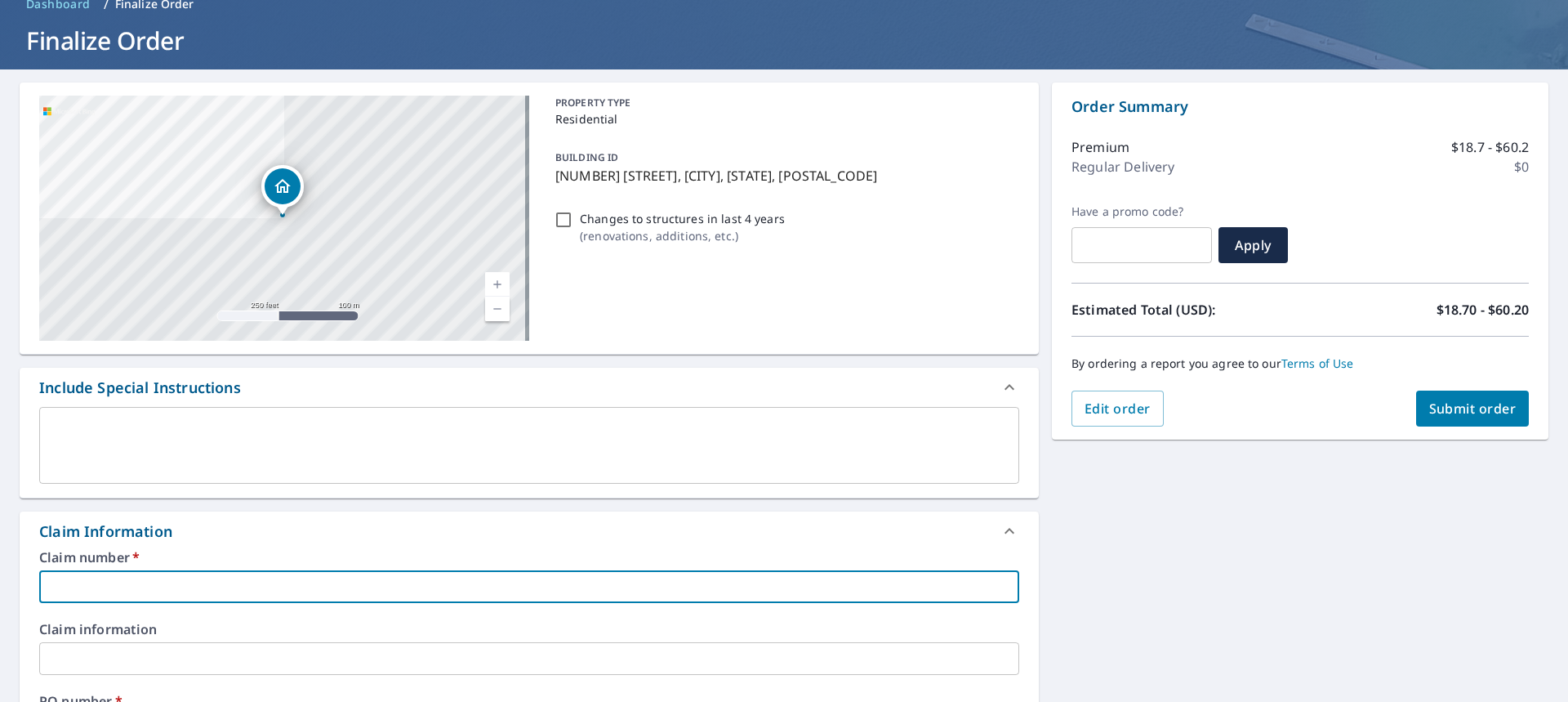 paste on "JCHI05" 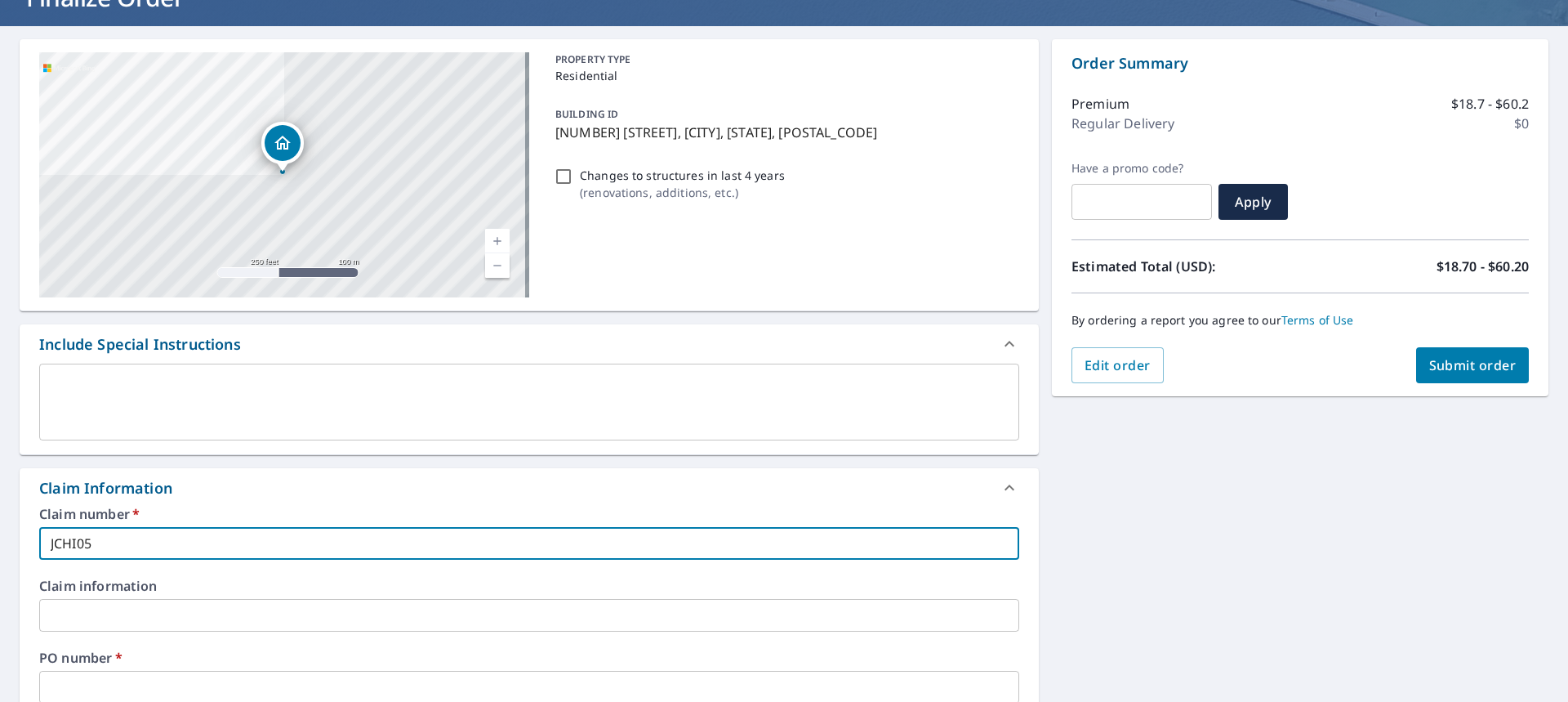 scroll, scrollTop: 163, scrollLeft: 0, axis: vertical 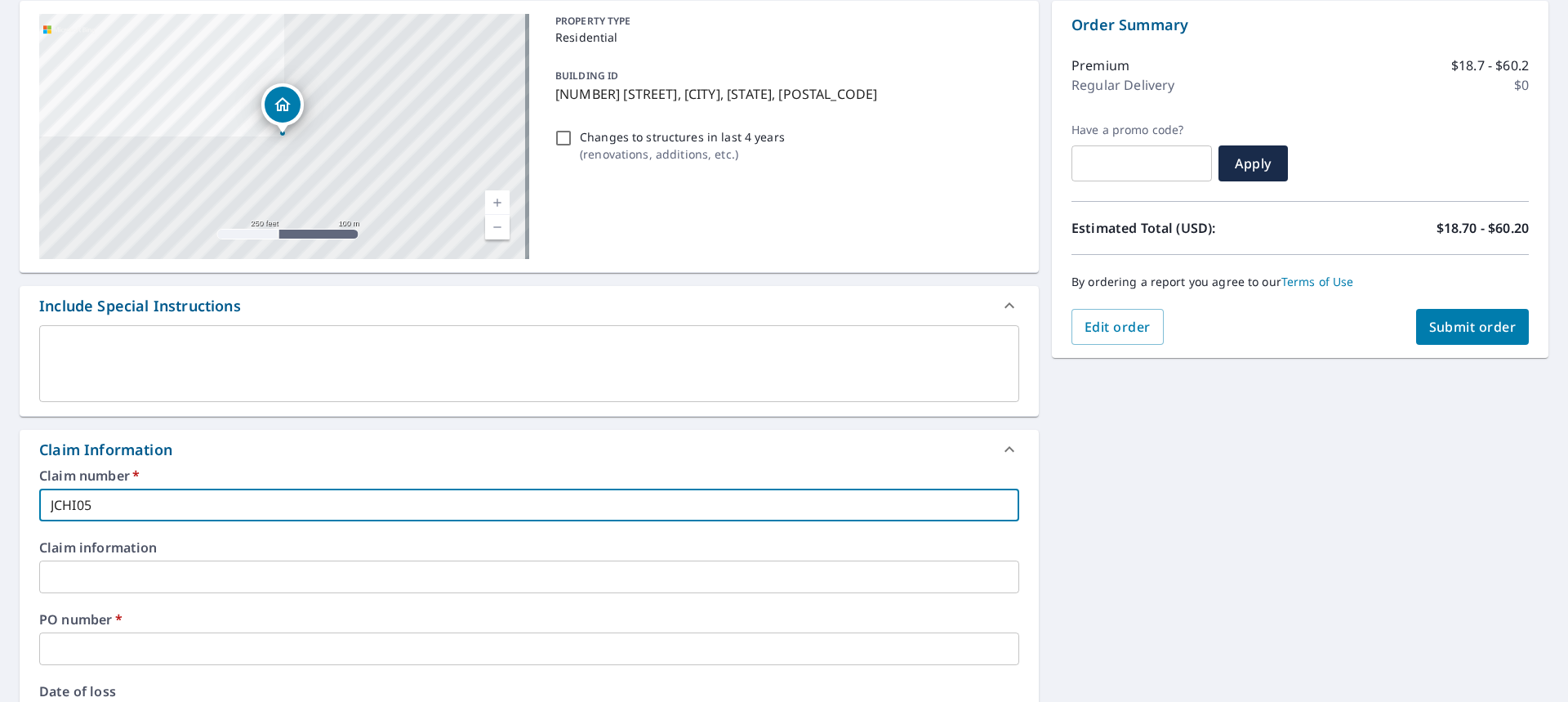 type on "JCHI05" 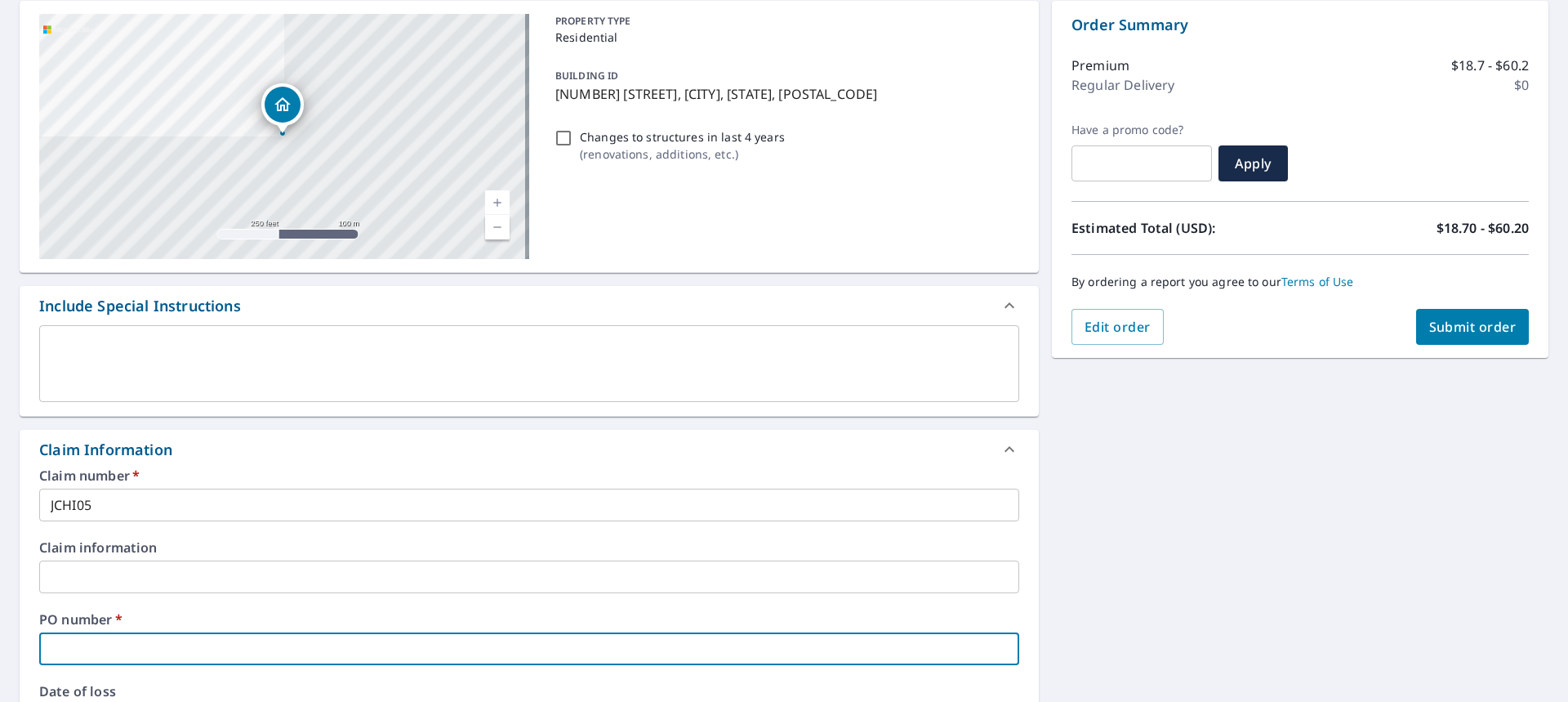 click at bounding box center [529, 649] 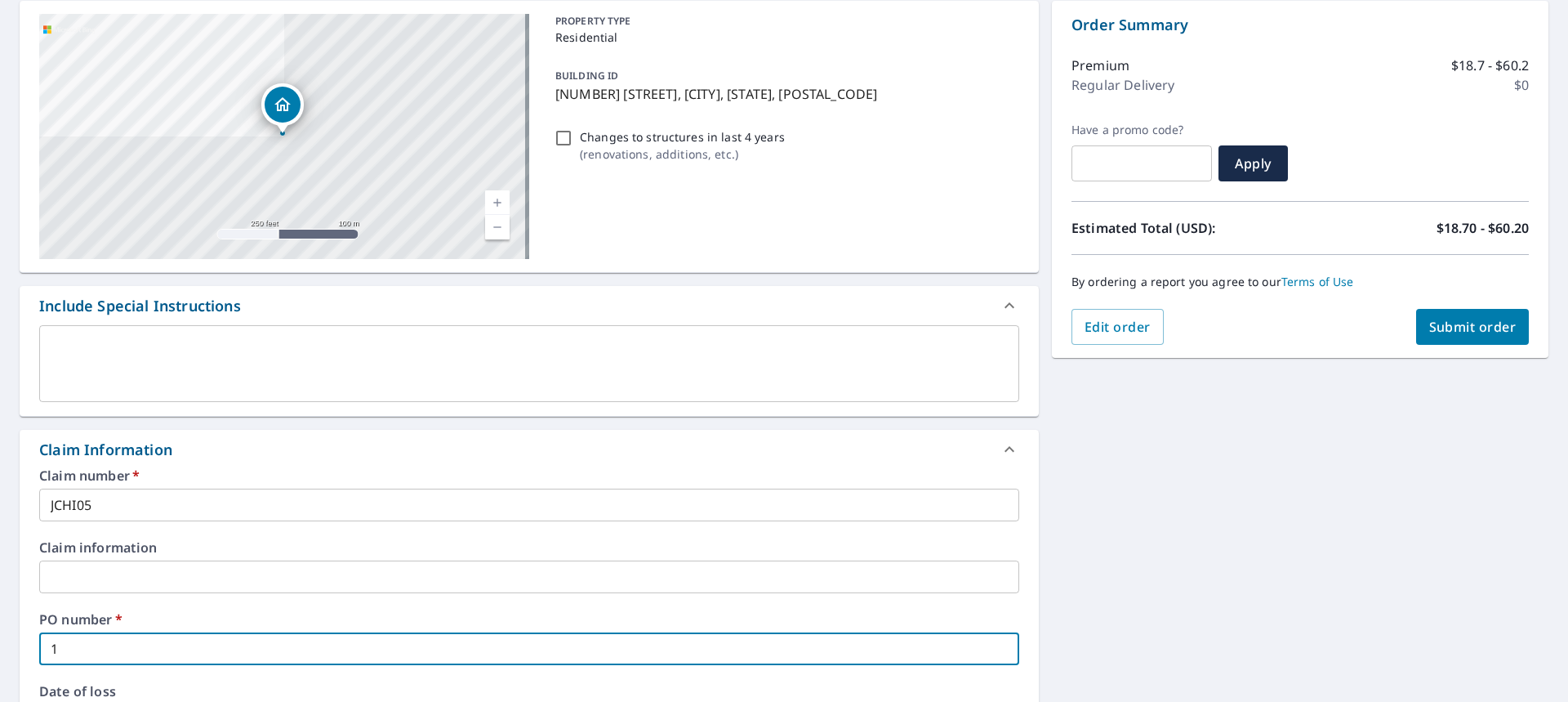 type on "14" 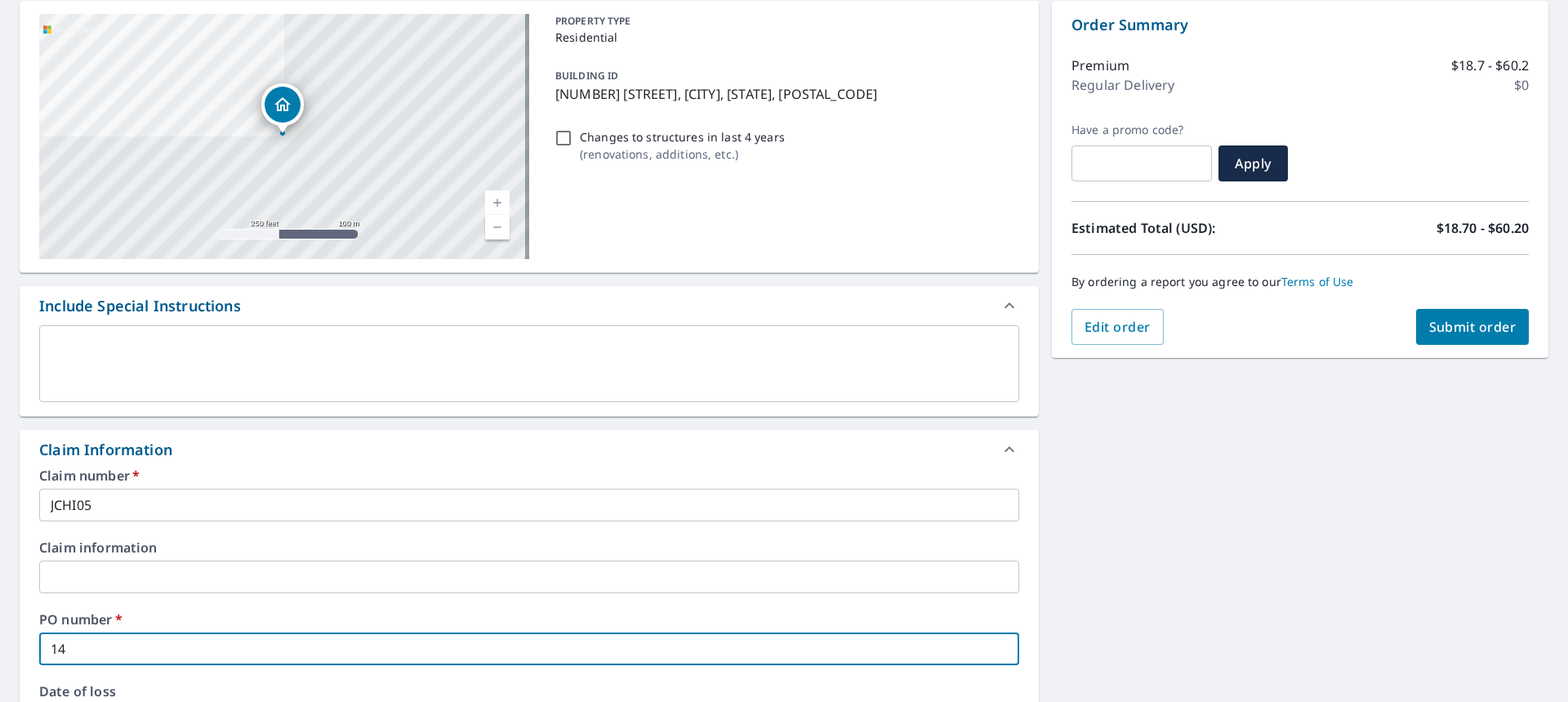 type on "141" 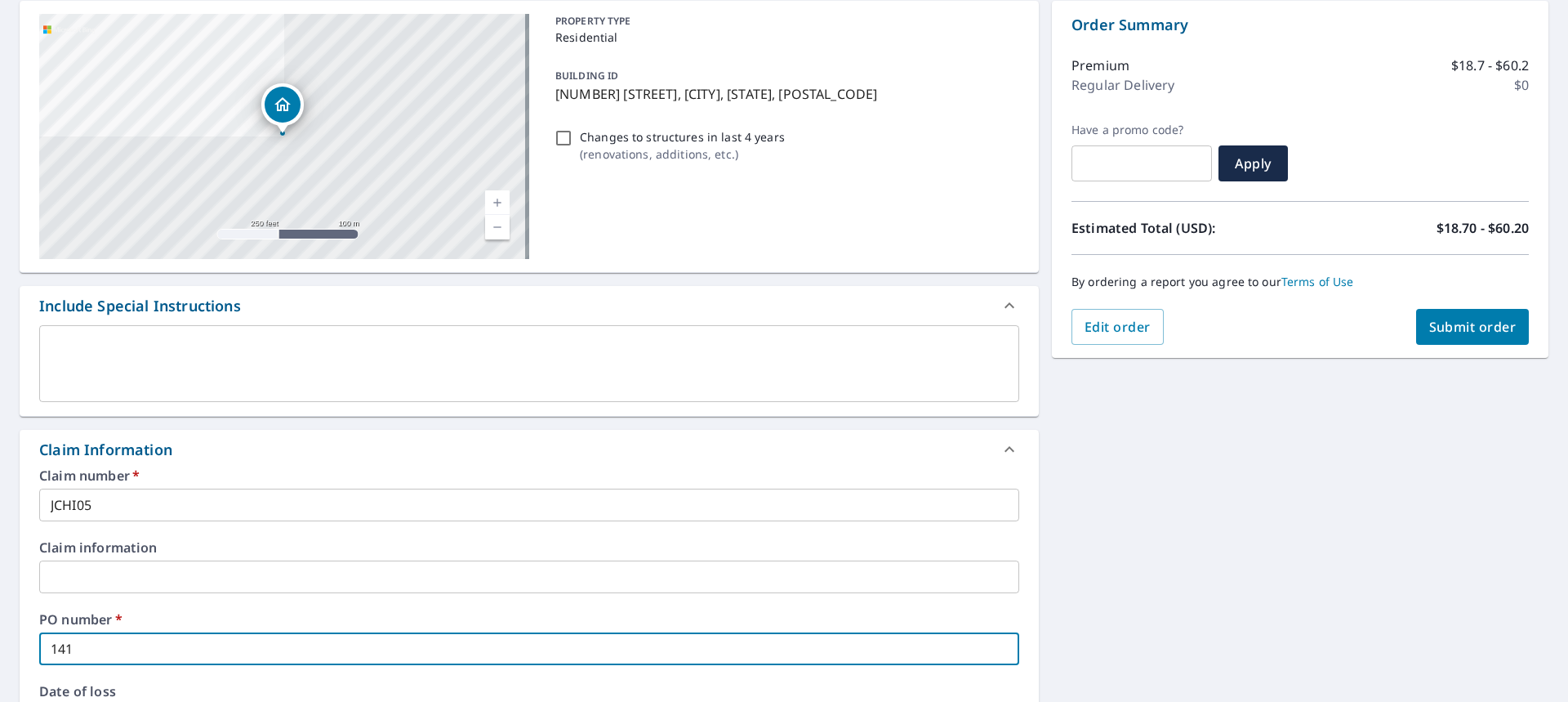 type on "[NUMBER]" 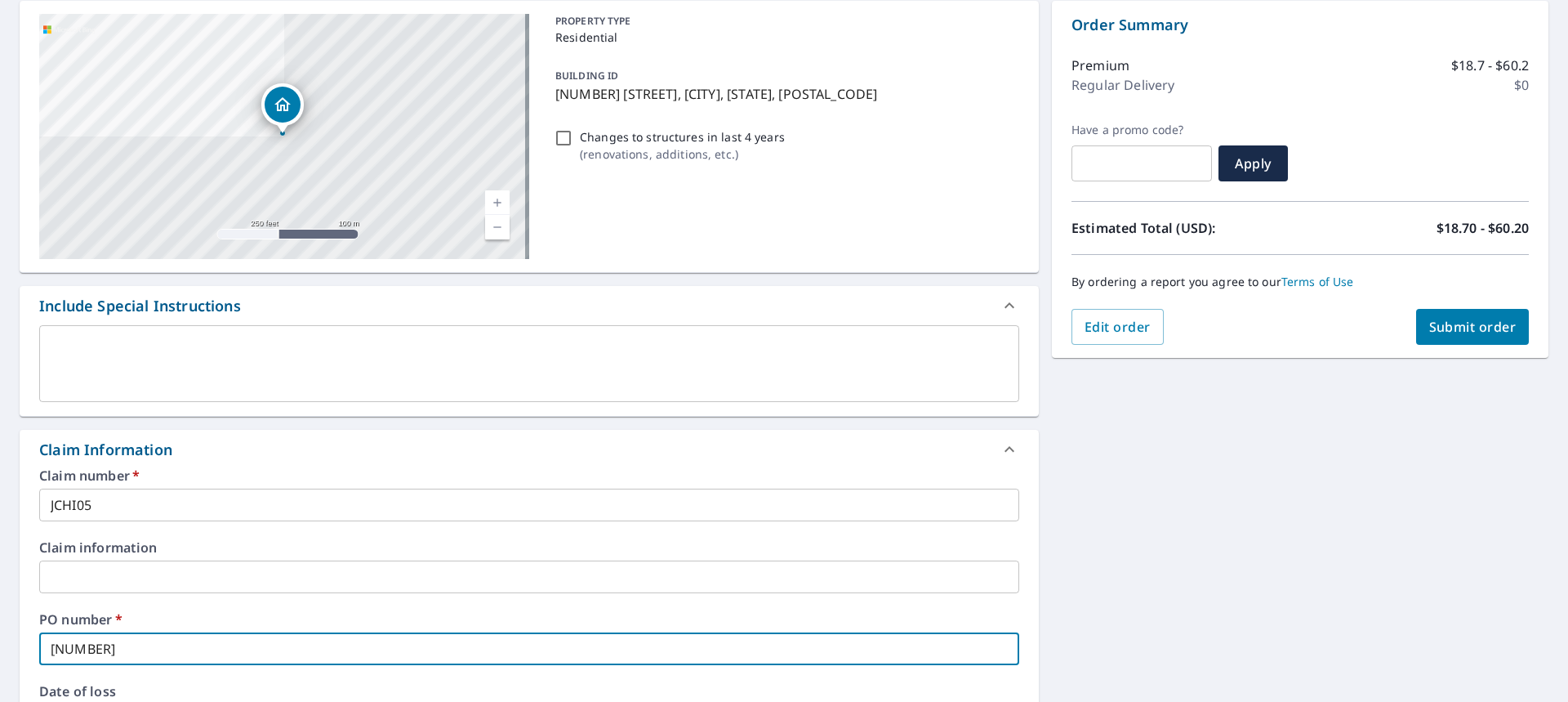 type on "[NUMBER]" 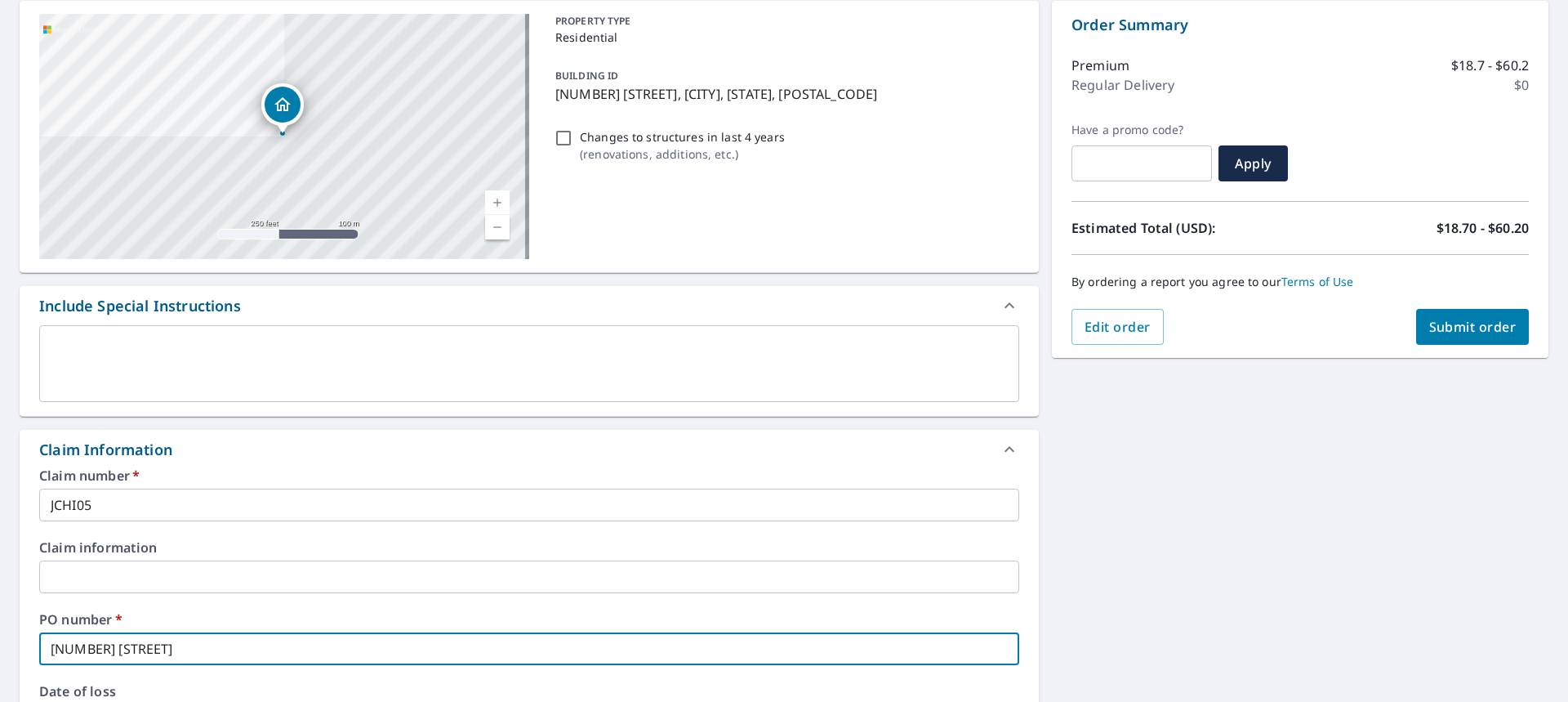 type on "[NUMBER] [STREET]" 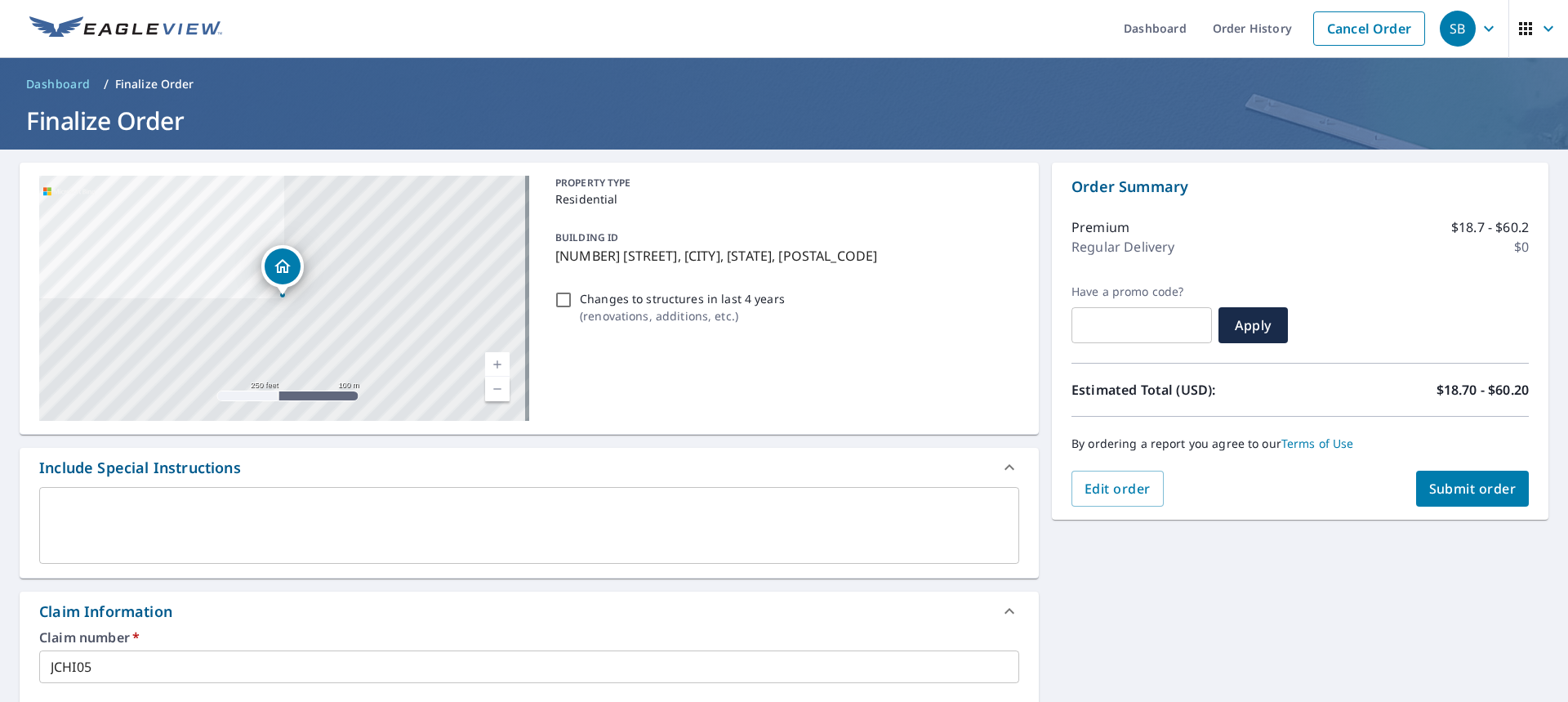 scroll, scrollTop: 0, scrollLeft: 0, axis: both 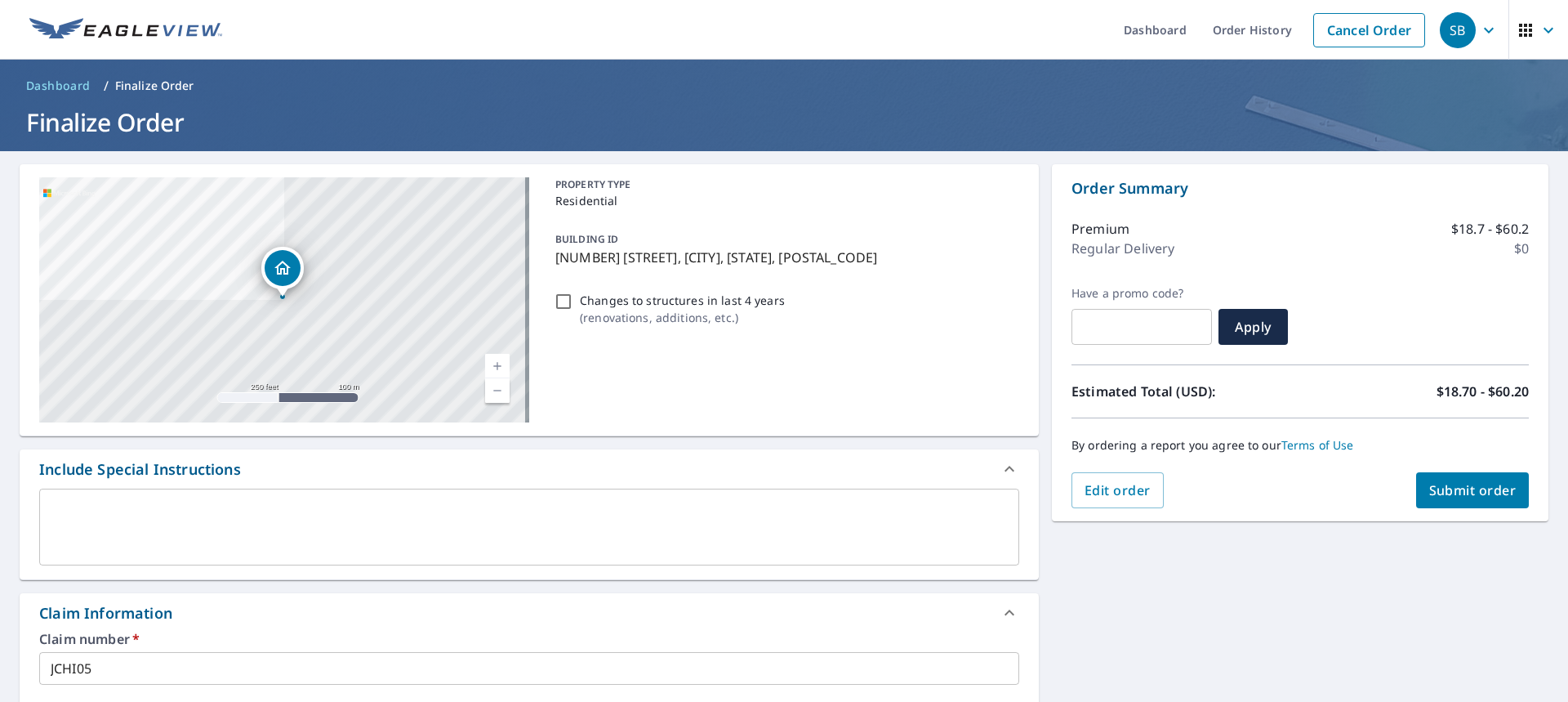 type on "[NUMBER] [STREET]" 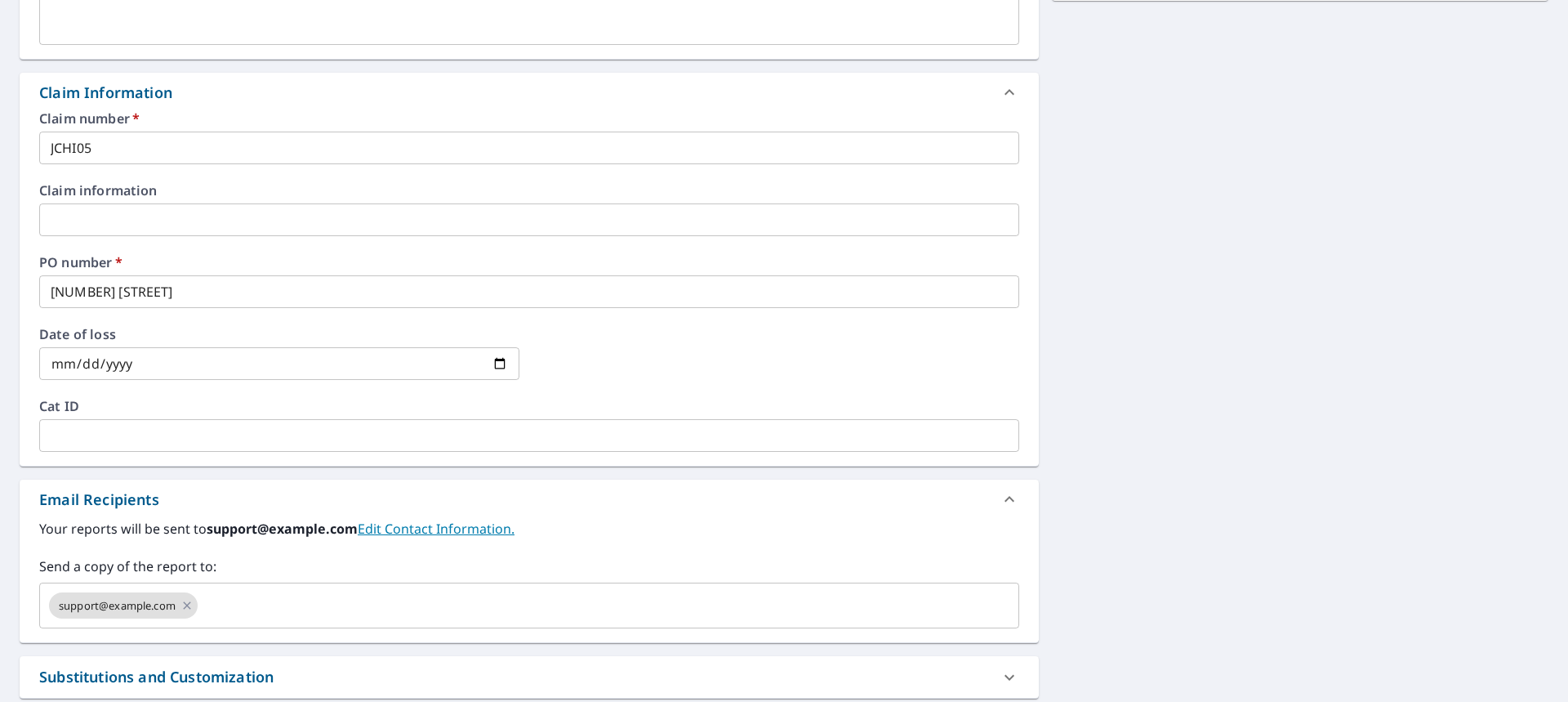 scroll, scrollTop: 572, scrollLeft: 0, axis: vertical 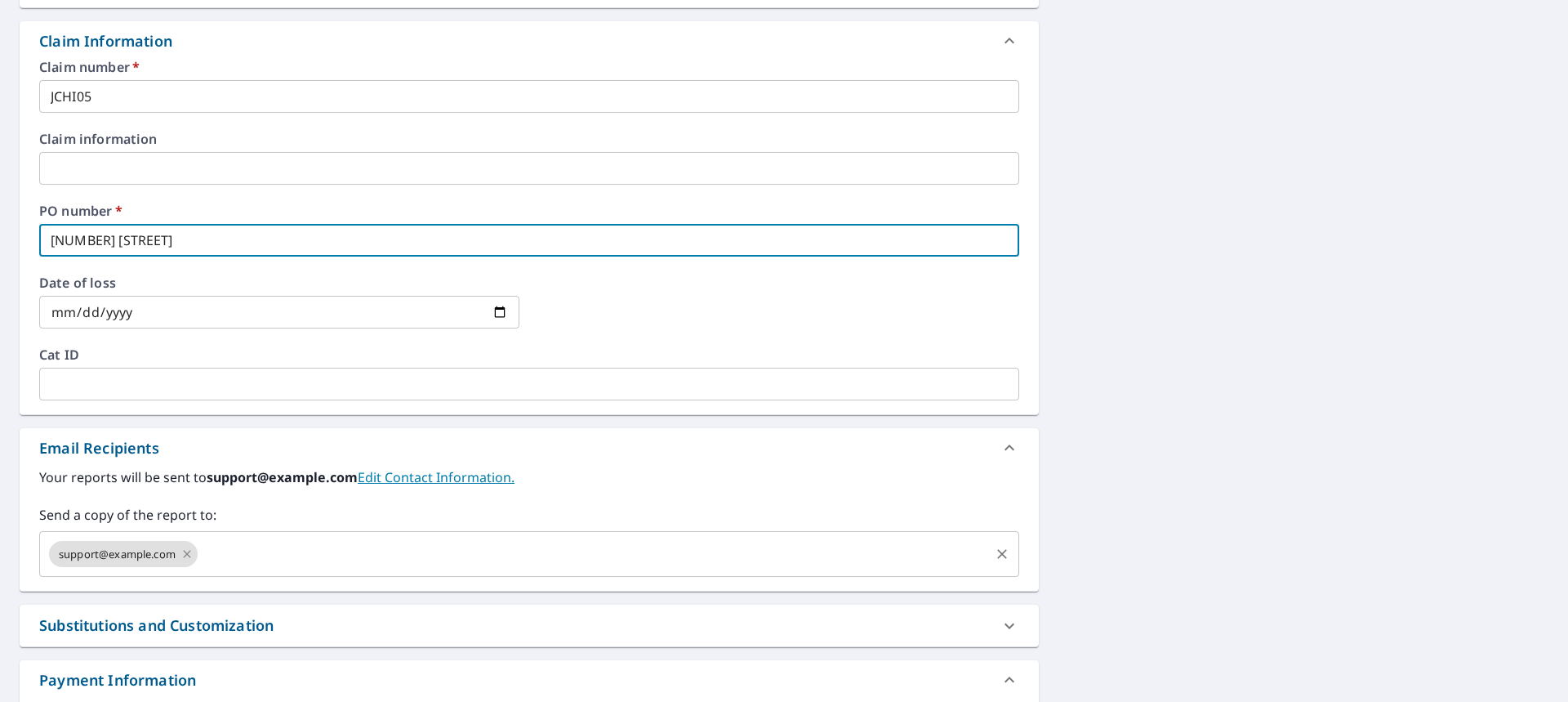 click 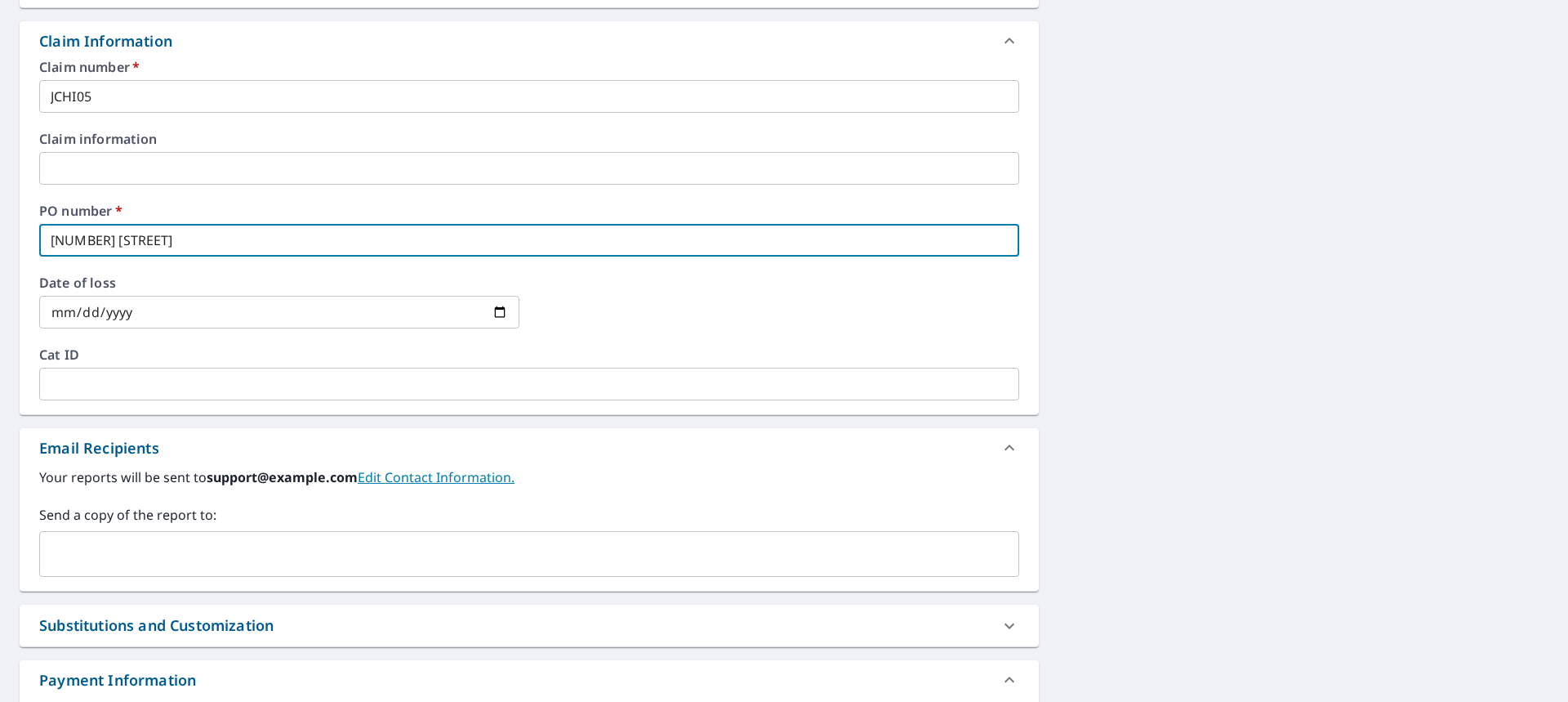 click at bounding box center [517, 554] 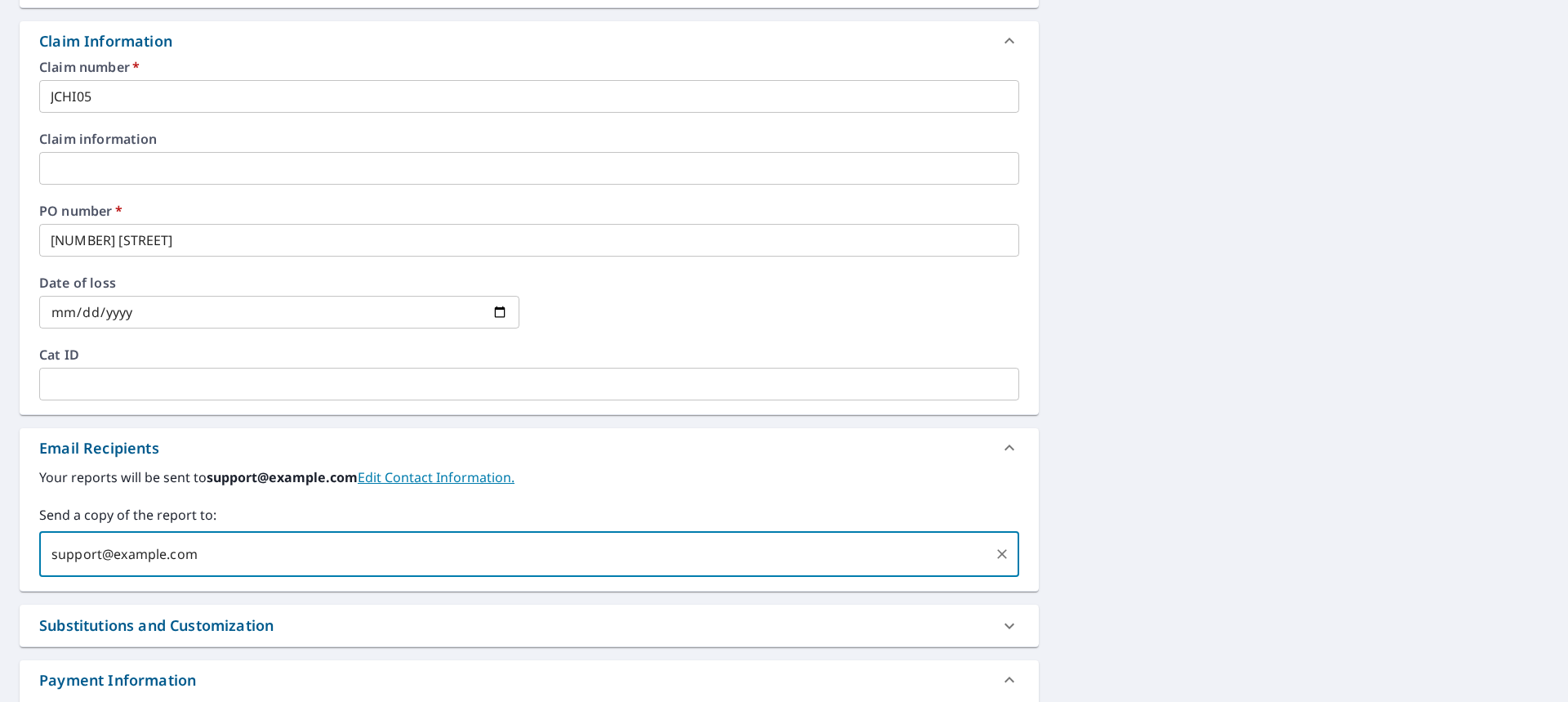 type on "support@example.com" 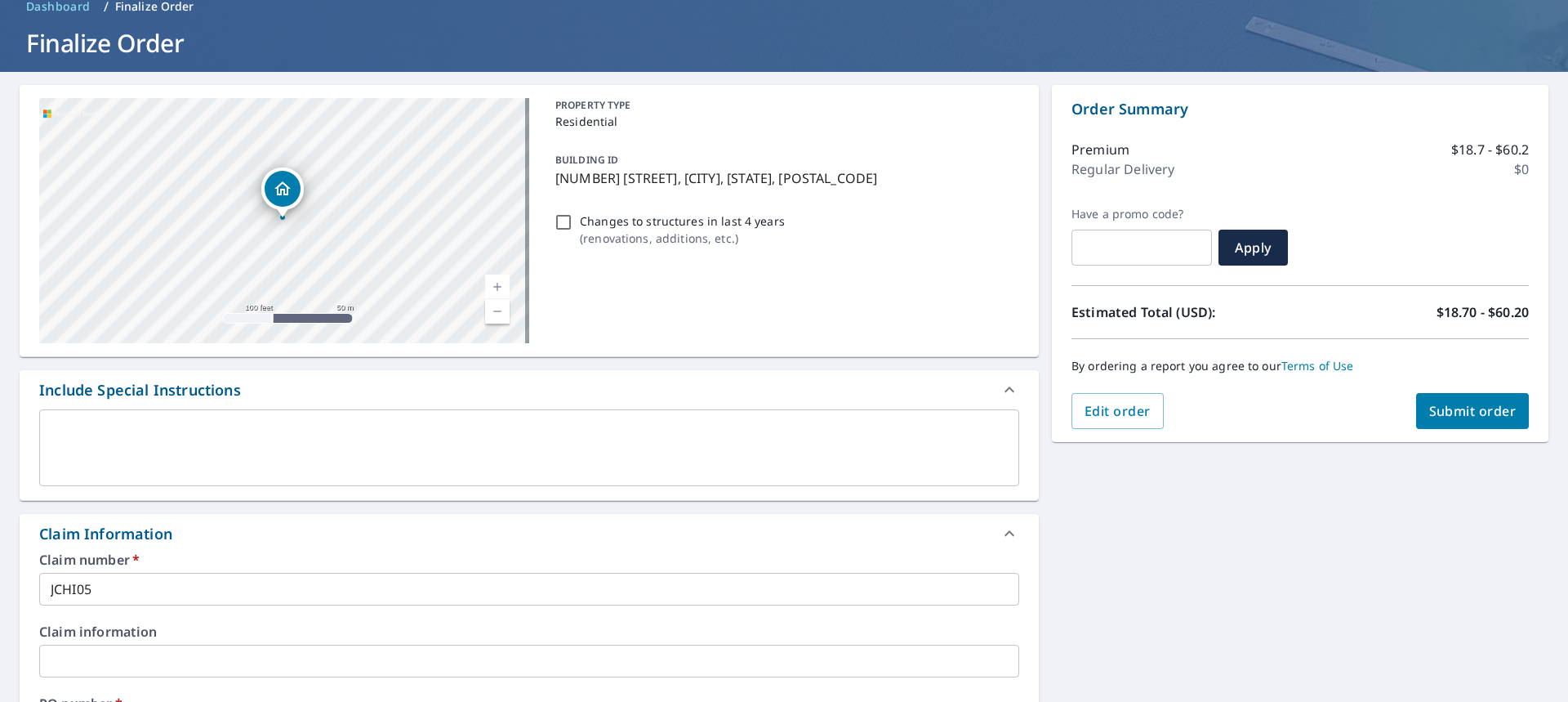 scroll, scrollTop: 0, scrollLeft: 0, axis: both 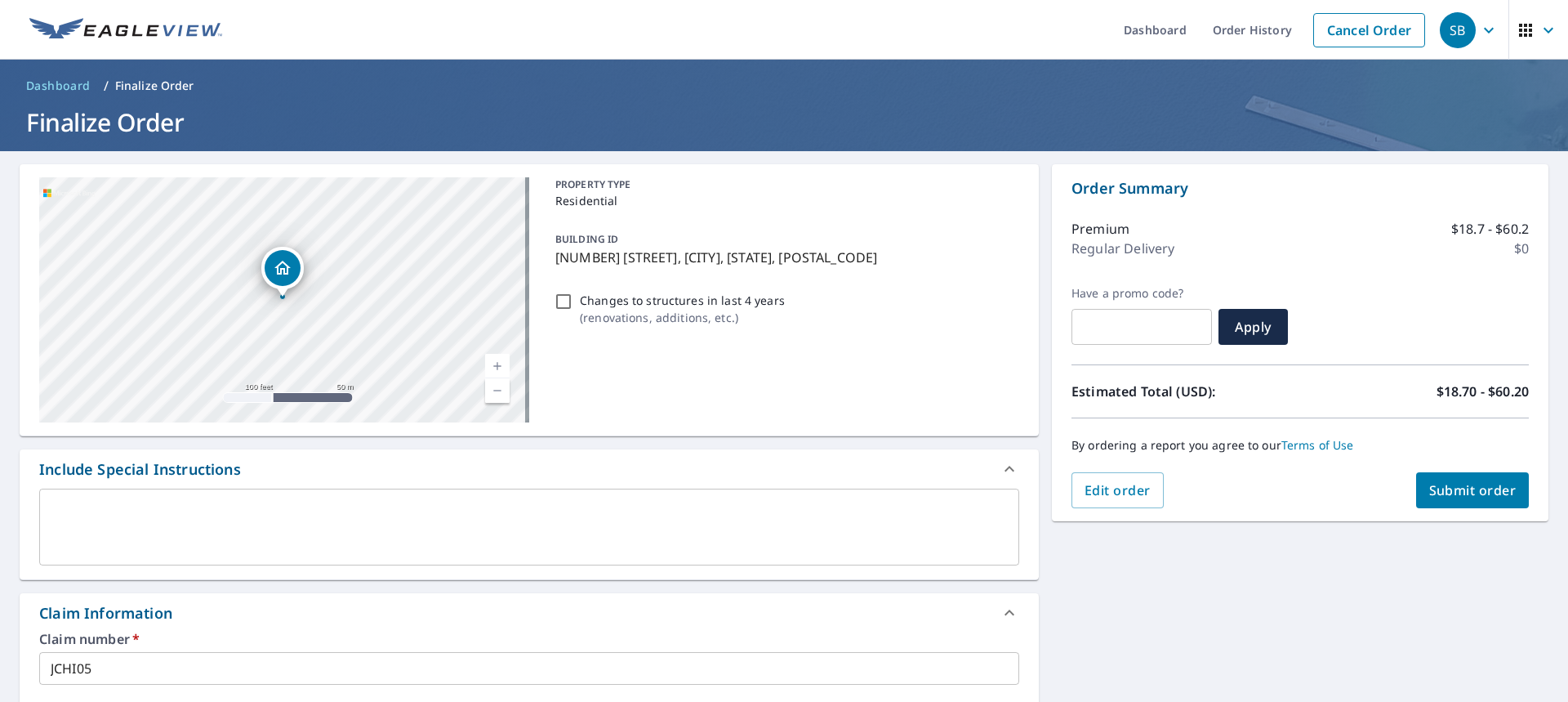 click on "Submit order" at bounding box center [1472, 490] 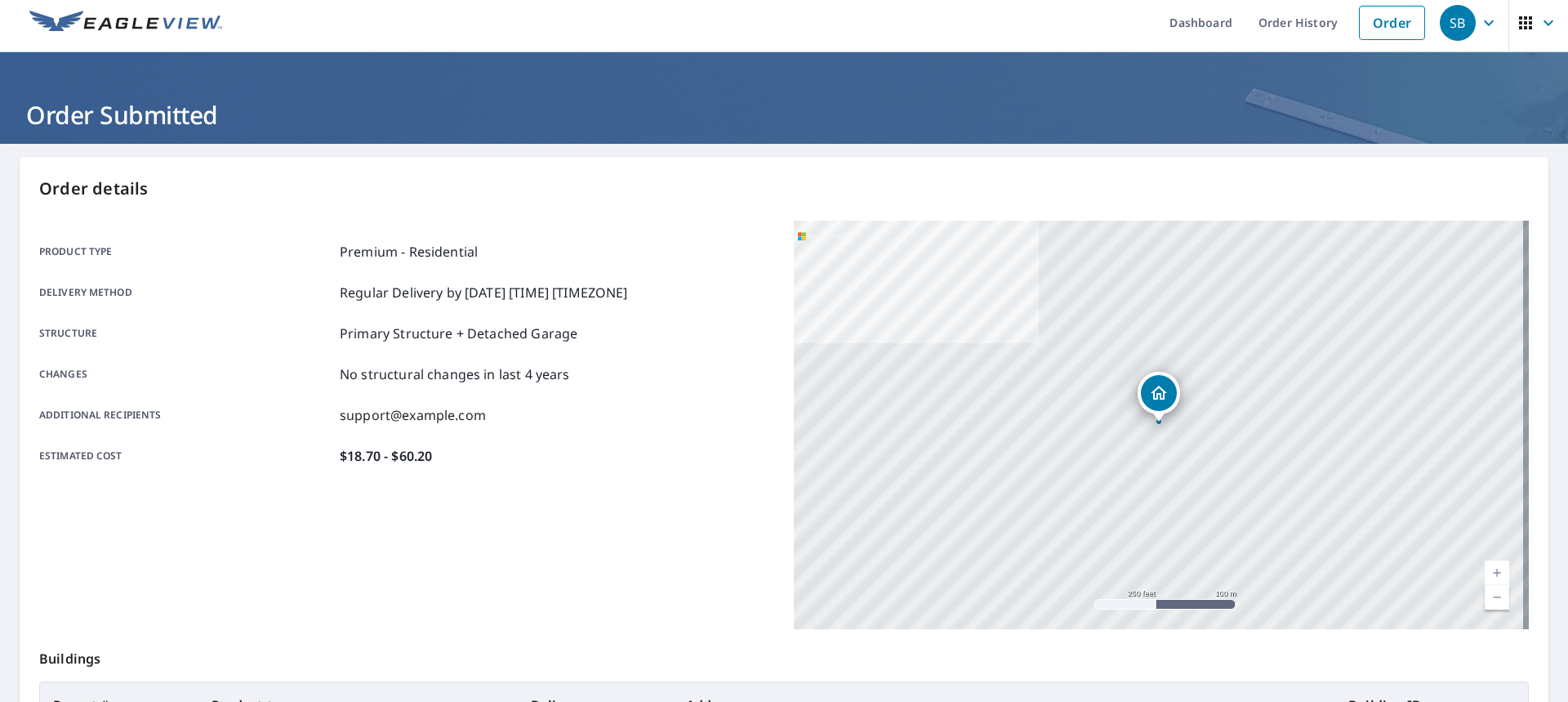 scroll, scrollTop: 0, scrollLeft: 0, axis: both 